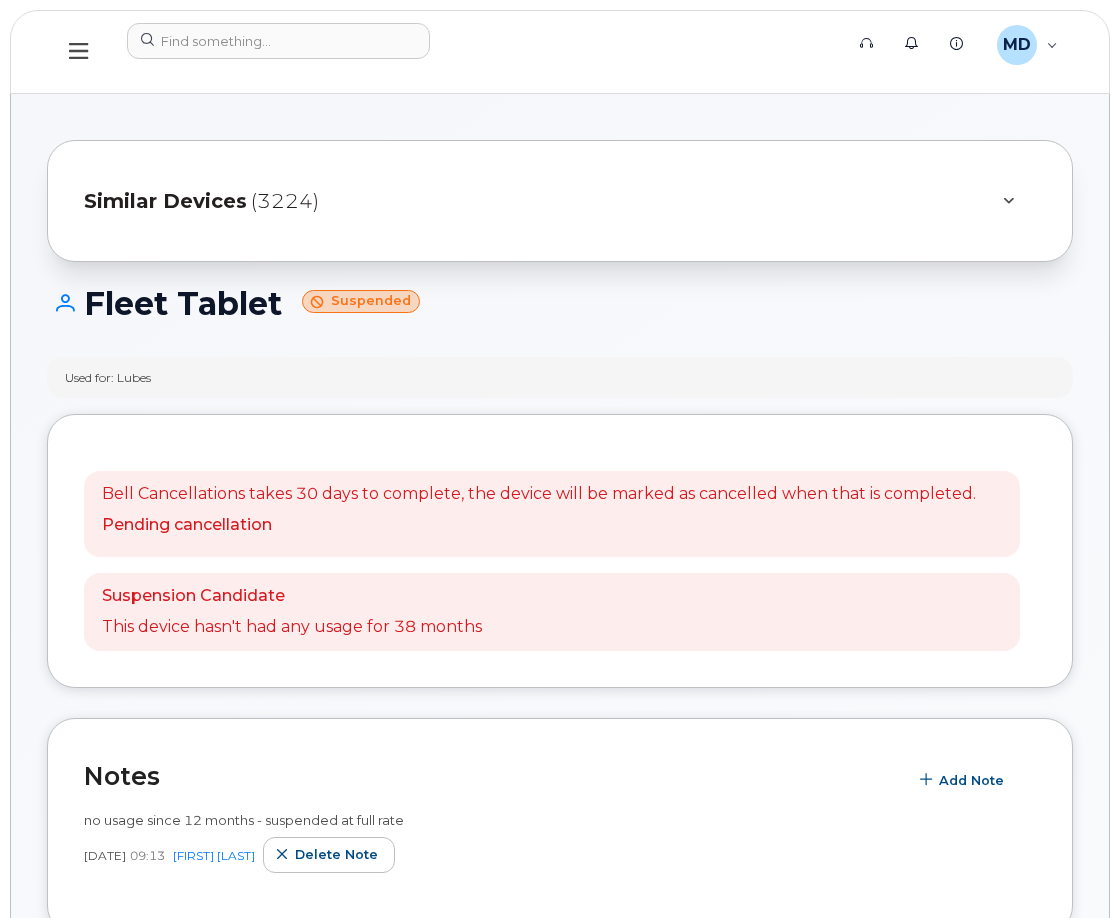 scroll, scrollTop: 0, scrollLeft: 0, axis: both 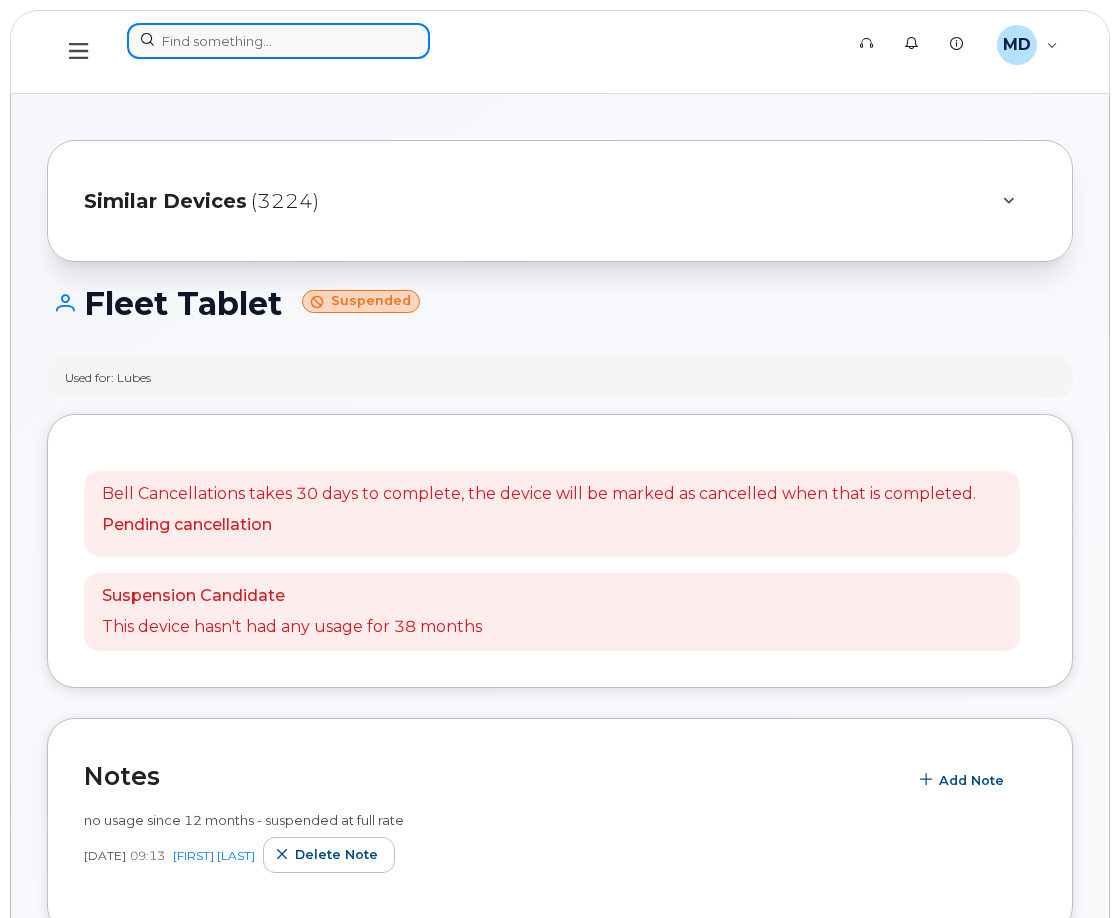 click 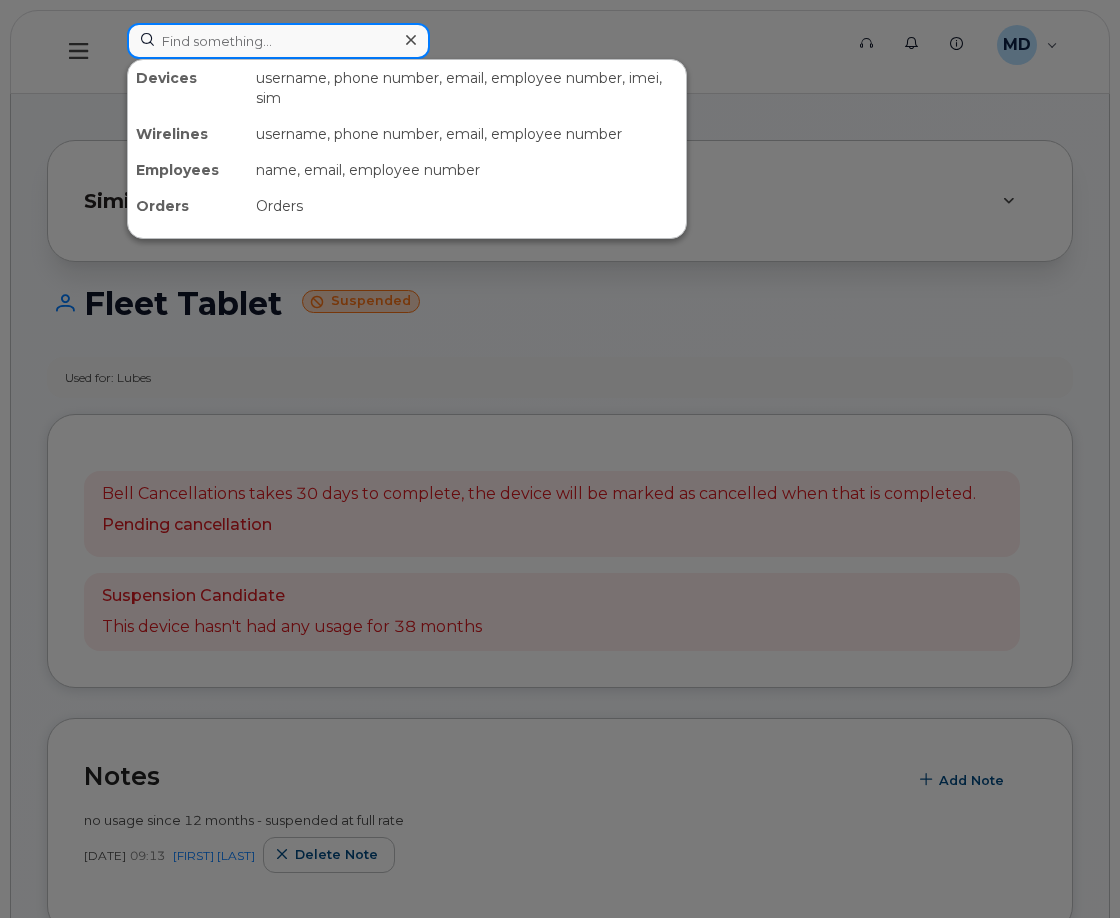 paste on "403-463-2841" 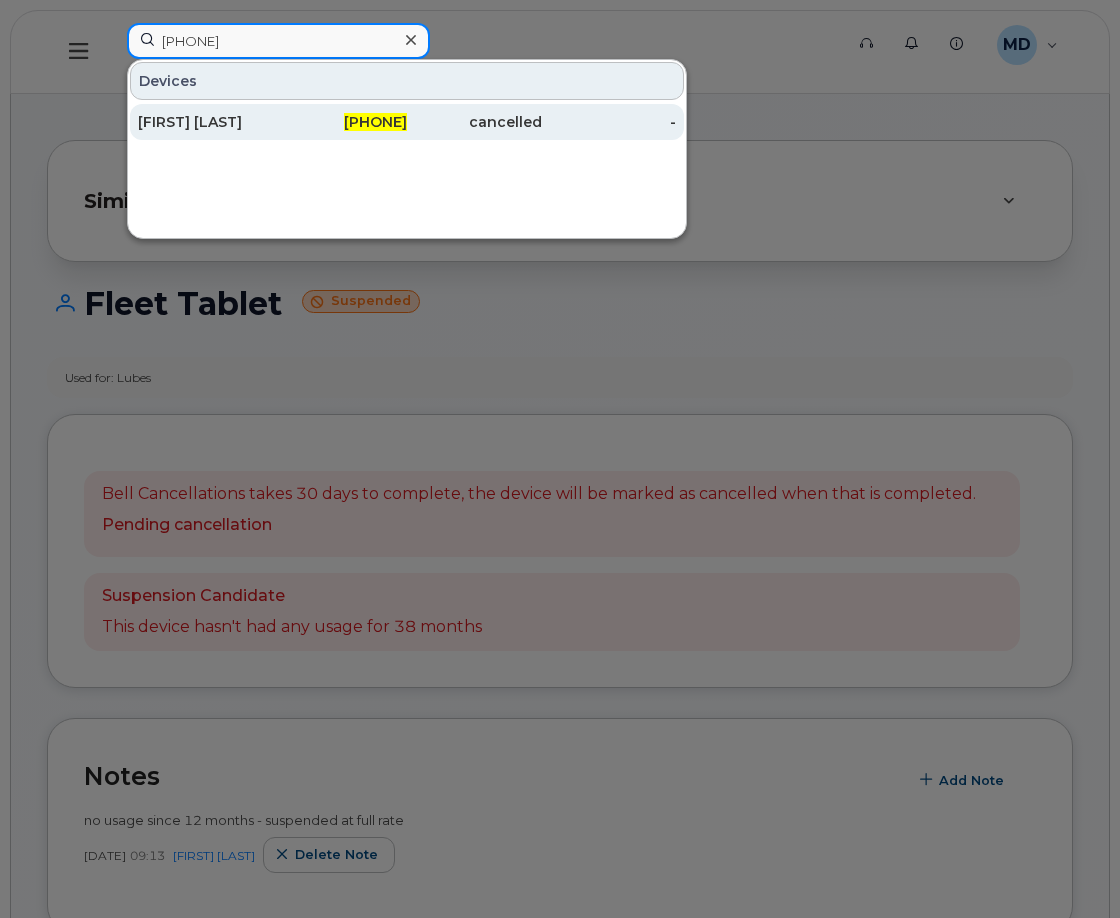 type on "403-463-2841" 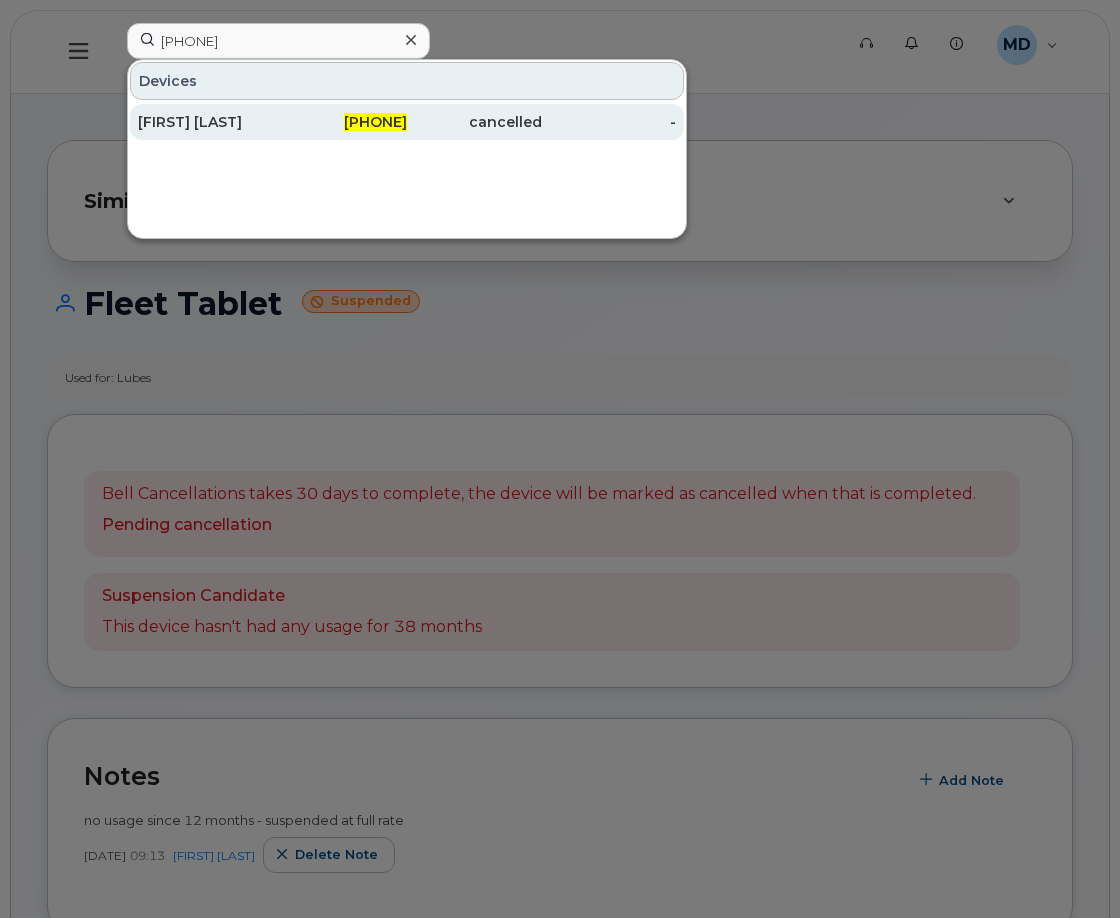 click on "403-463-2841" 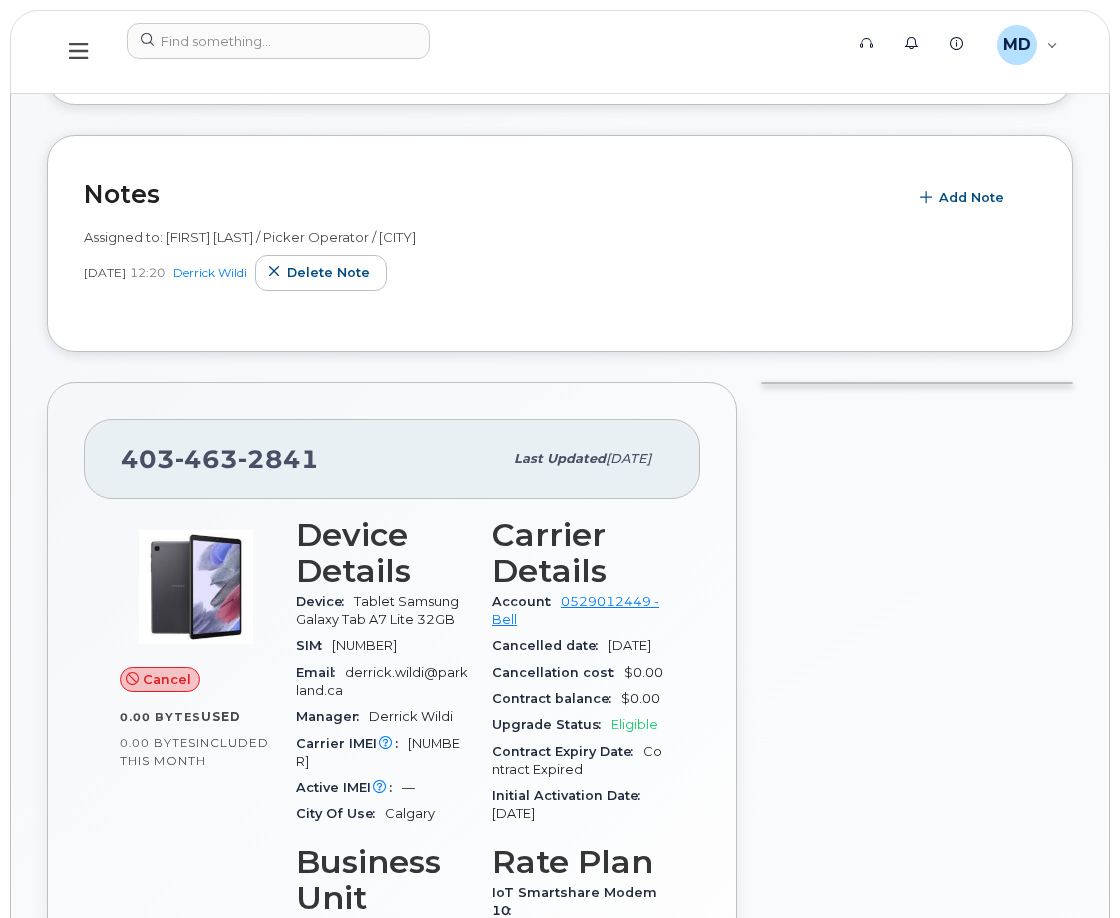 scroll, scrollTop: 200, scrollLeft: 0, axis: vertical 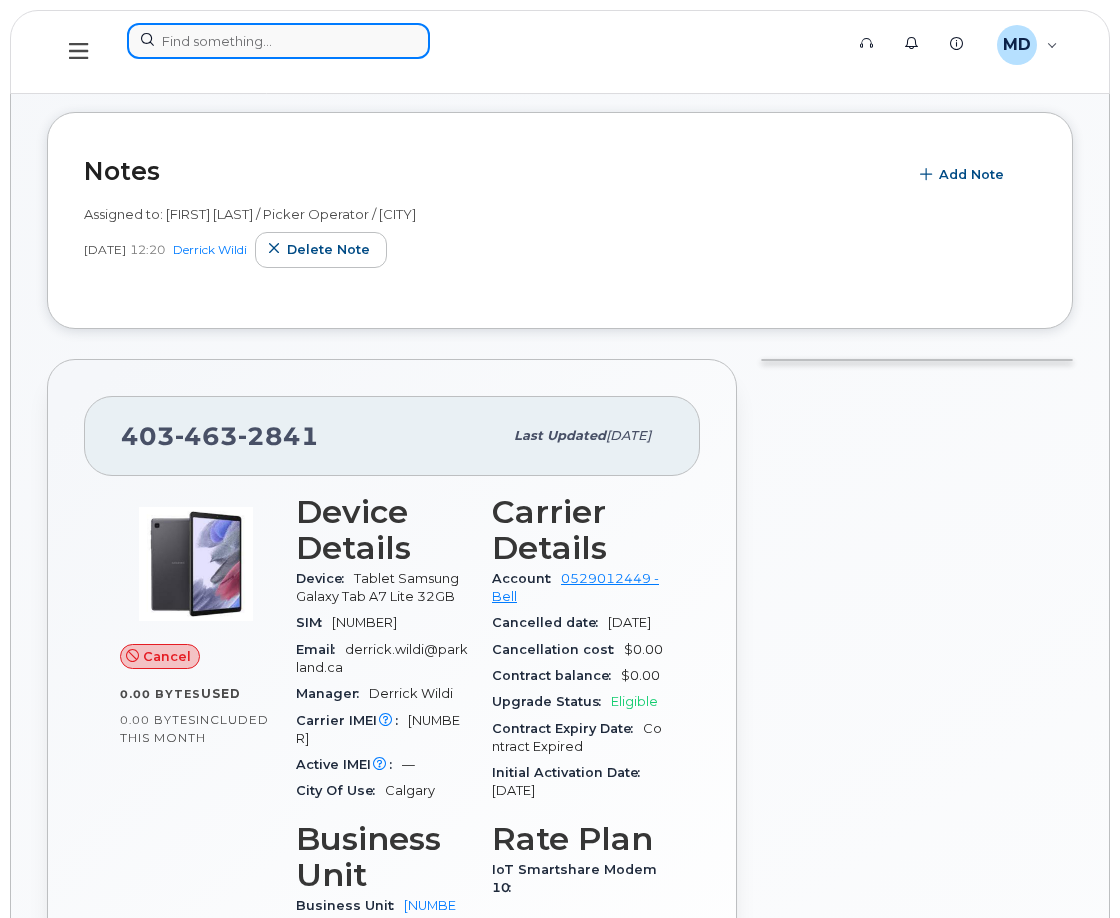 click 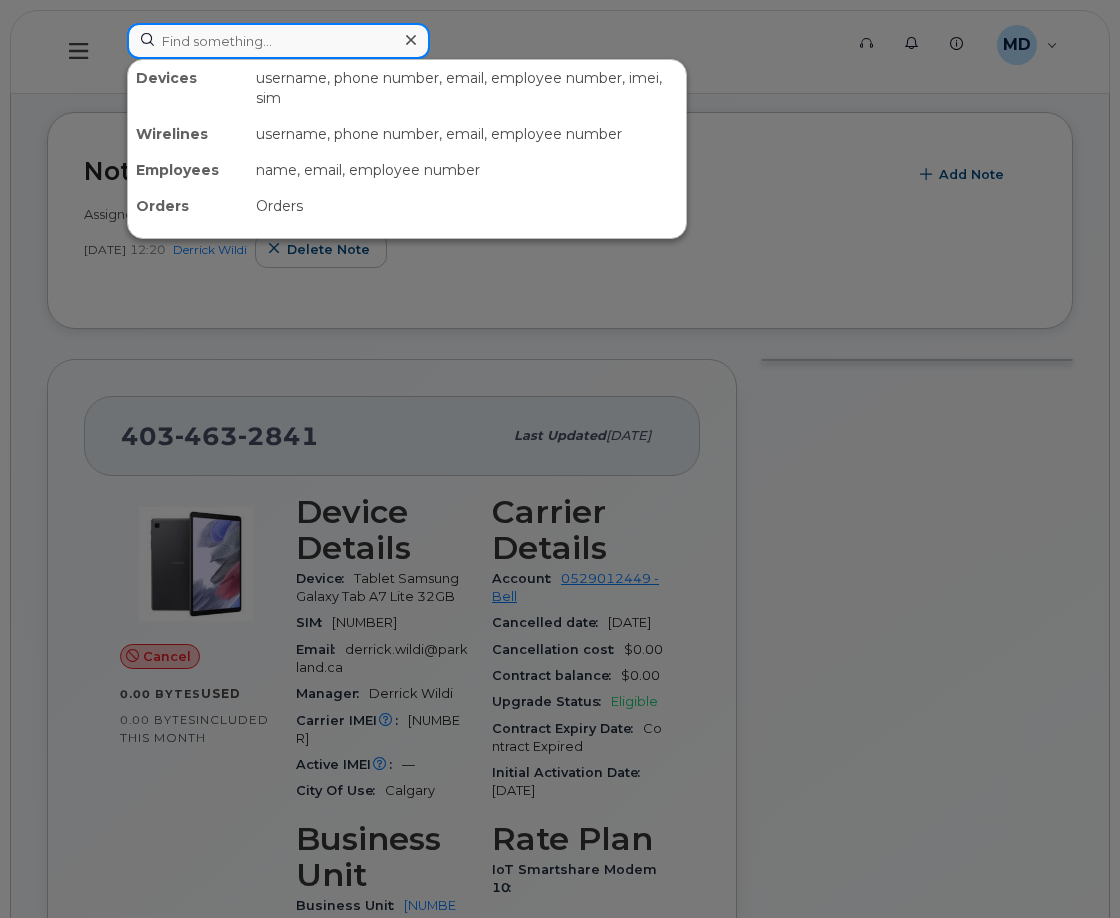paste on "403-463-5112" 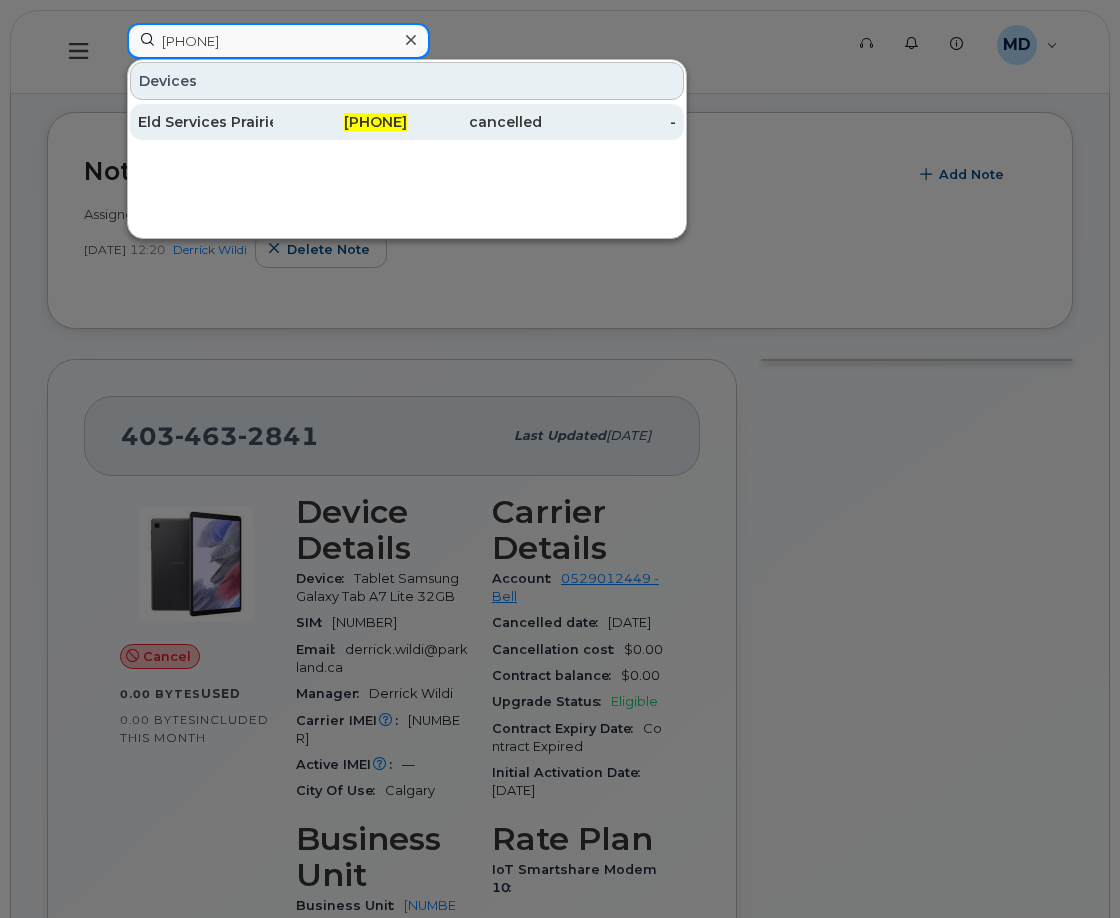 type on "403-463-5112" 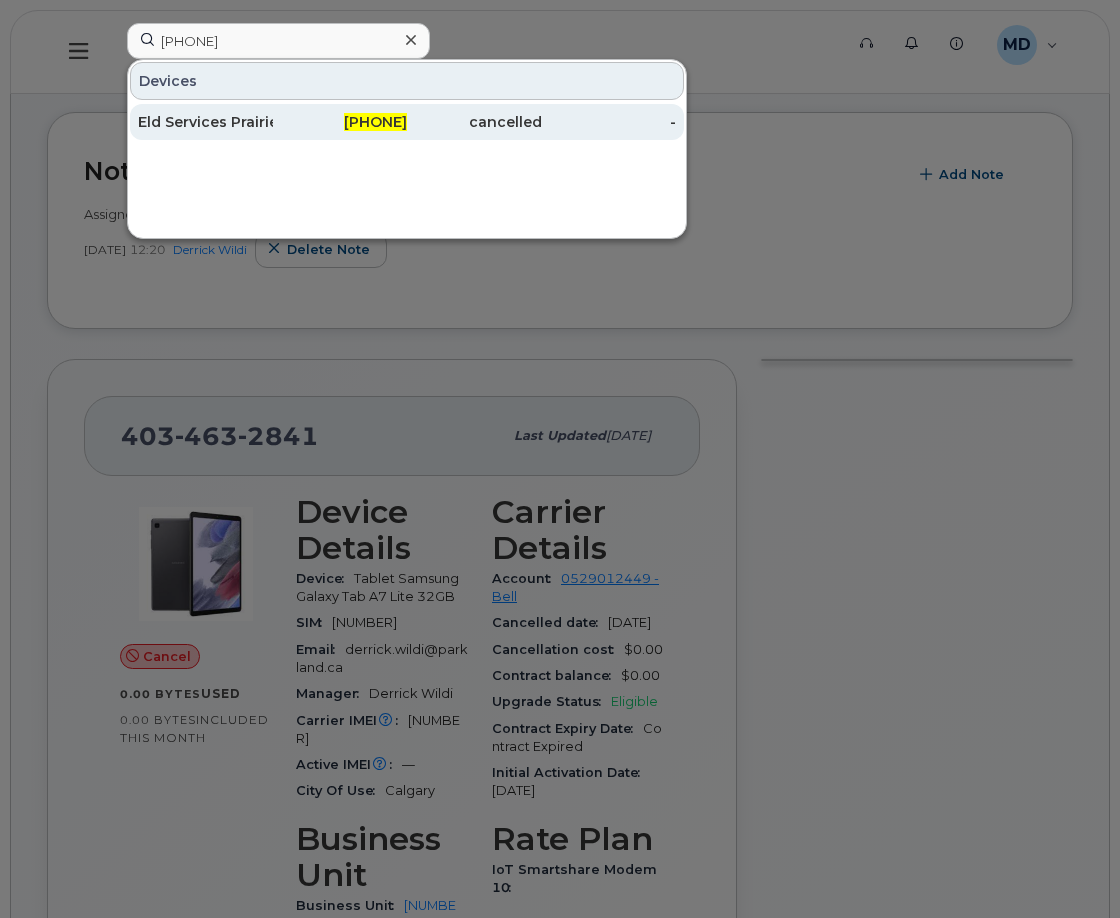 click on "Eld Services Prairies I Derrick Wildi" 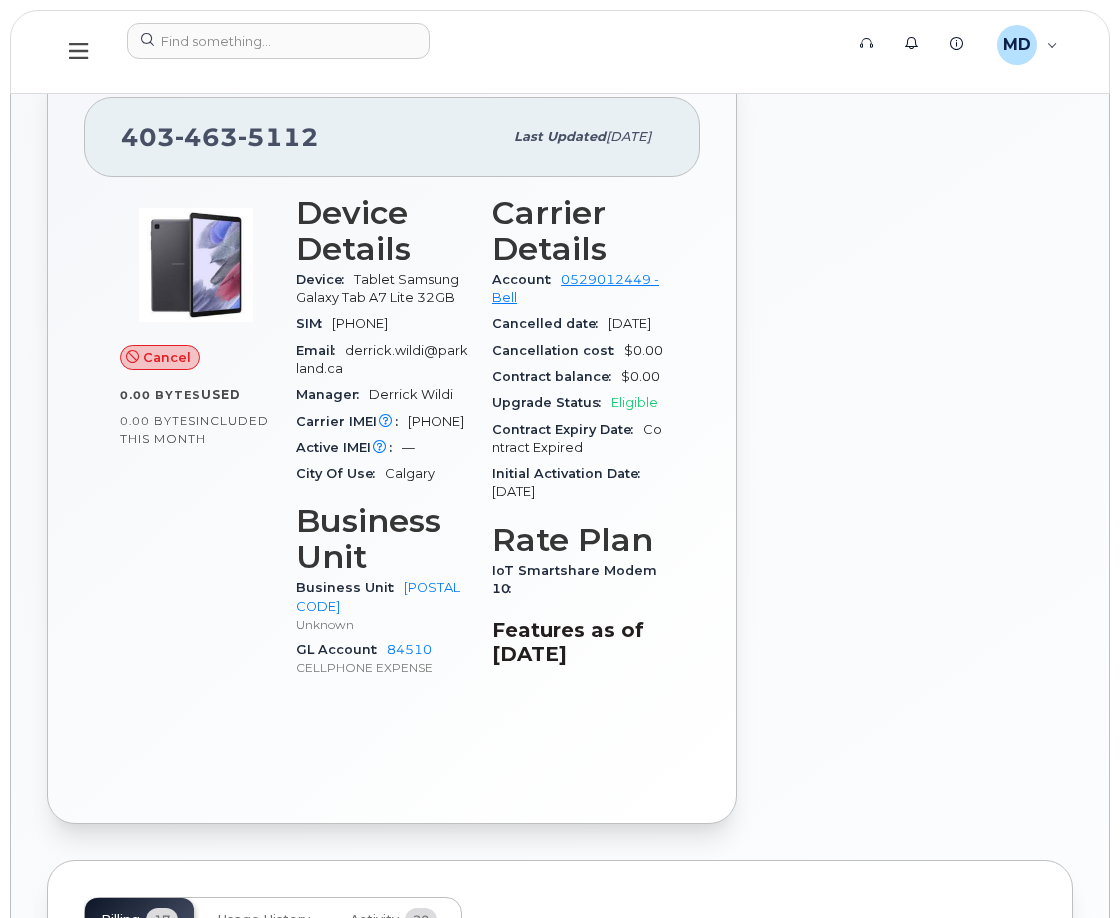 scroll, scrollTop: 500, scrollLeft: 0, axis: vertical 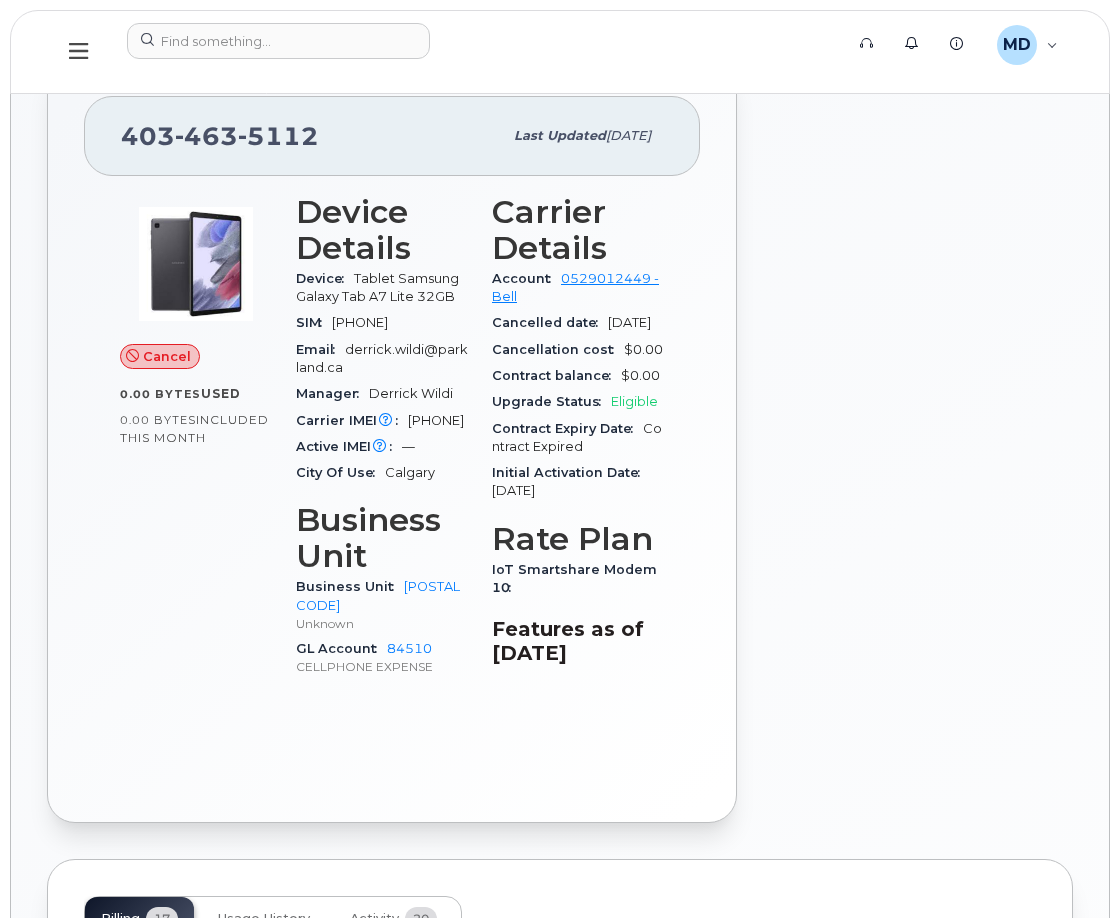 click on "Cancel 0.00 Bytes  used 0.00 Bytes  included this month Device Details Device  Tablet Samsung Galaxy Tab A7 Lite 32GB SIM  [PHONE] Email  [EMAIL] Manager  [FIRST] [LAST] Carrier IMEI  Carrier IMEI is reported during the last billing cycle or change of service [PHONE]  Active IMEI  Active IMEI is refreshed daily with a delay of up to 48 hours following network connection — City Of Use  [CITY] Business Unit Business Unit  [POSTAL CODE] Unknown GL Account  [POSTAL CODE] CELLPHONE EXPENSE Carrier Details Account  [PHONE] - Bell Cancelled date  [DATE] Cancellation cost  $0.00 Contract balance  $0.00 Upgrade Status  Eligible Contract Expiry Date  Contract Expired Initial Activation Date  [DATE] Rate Plan IoT Smartshare Modem 10 Features as of [DATE]" 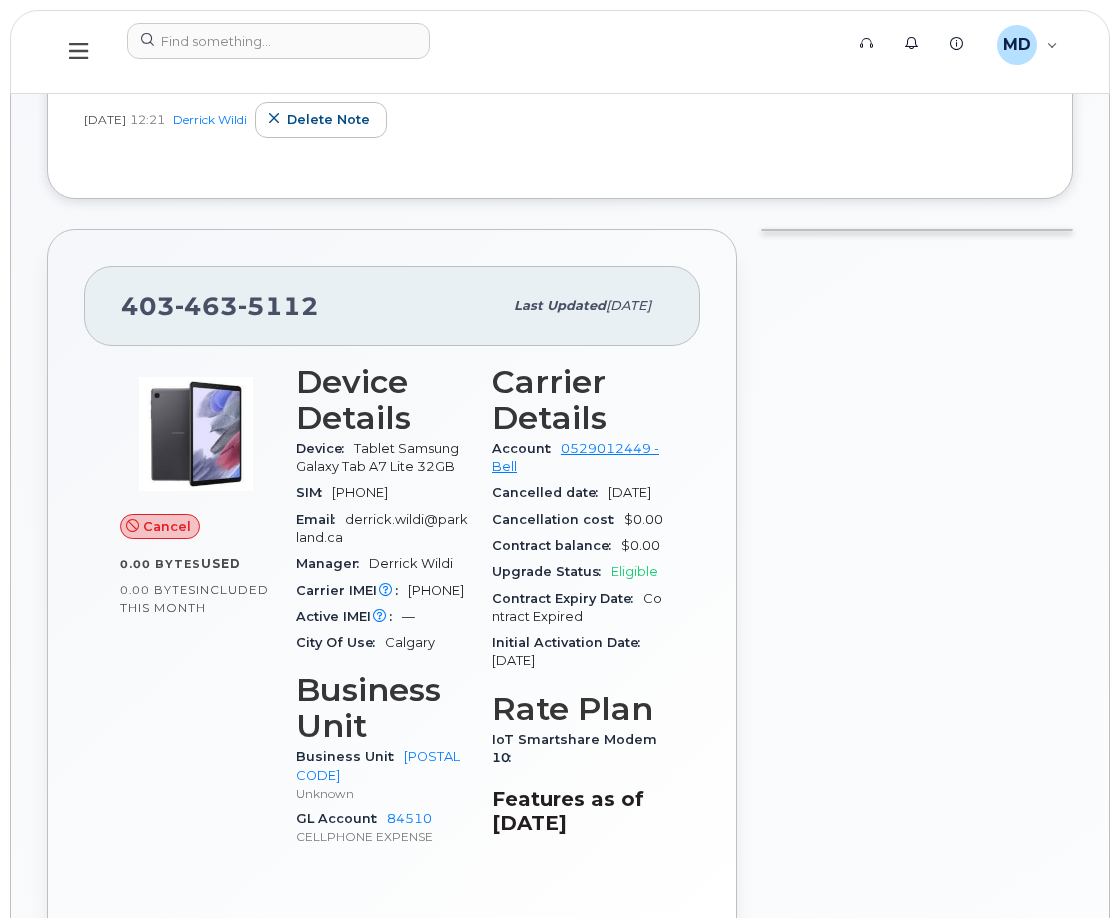 scroll, scrollTop: 670, scrollLeft: 0, axis: vertical 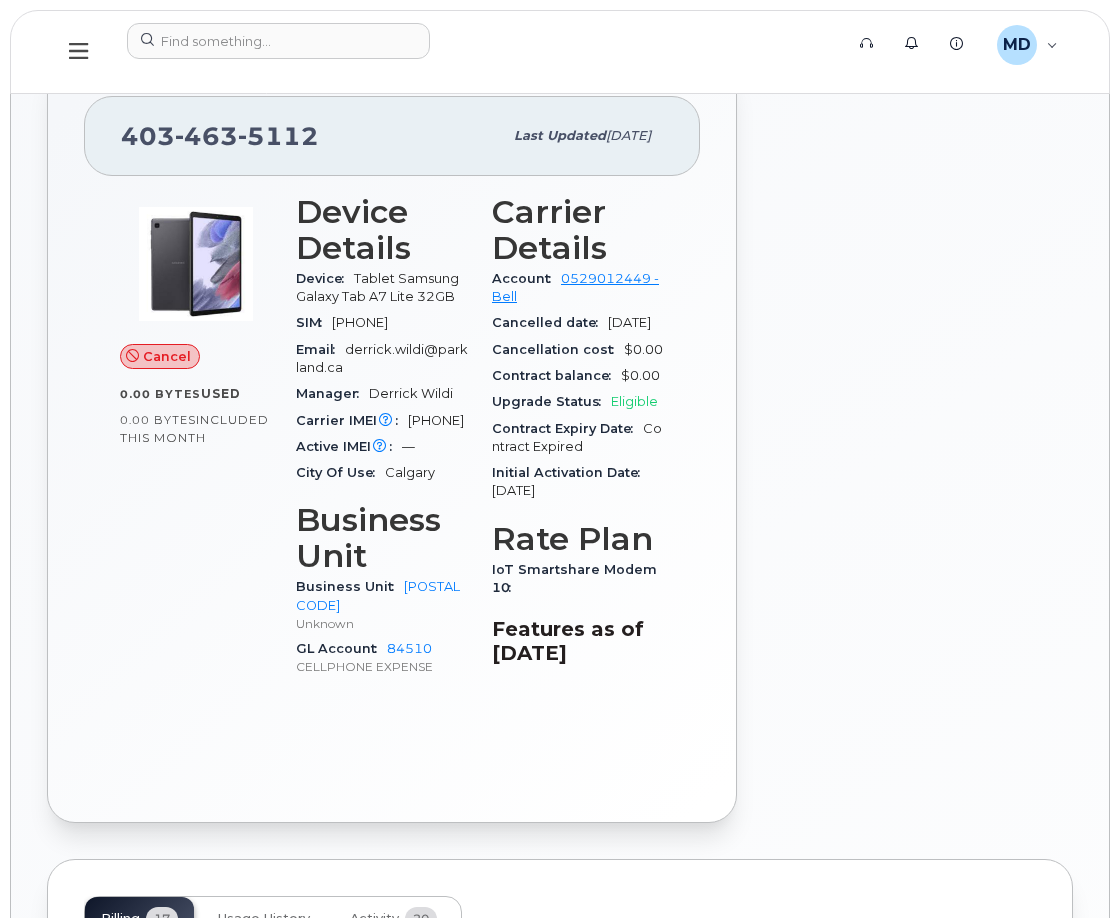 click on "Business Unit" 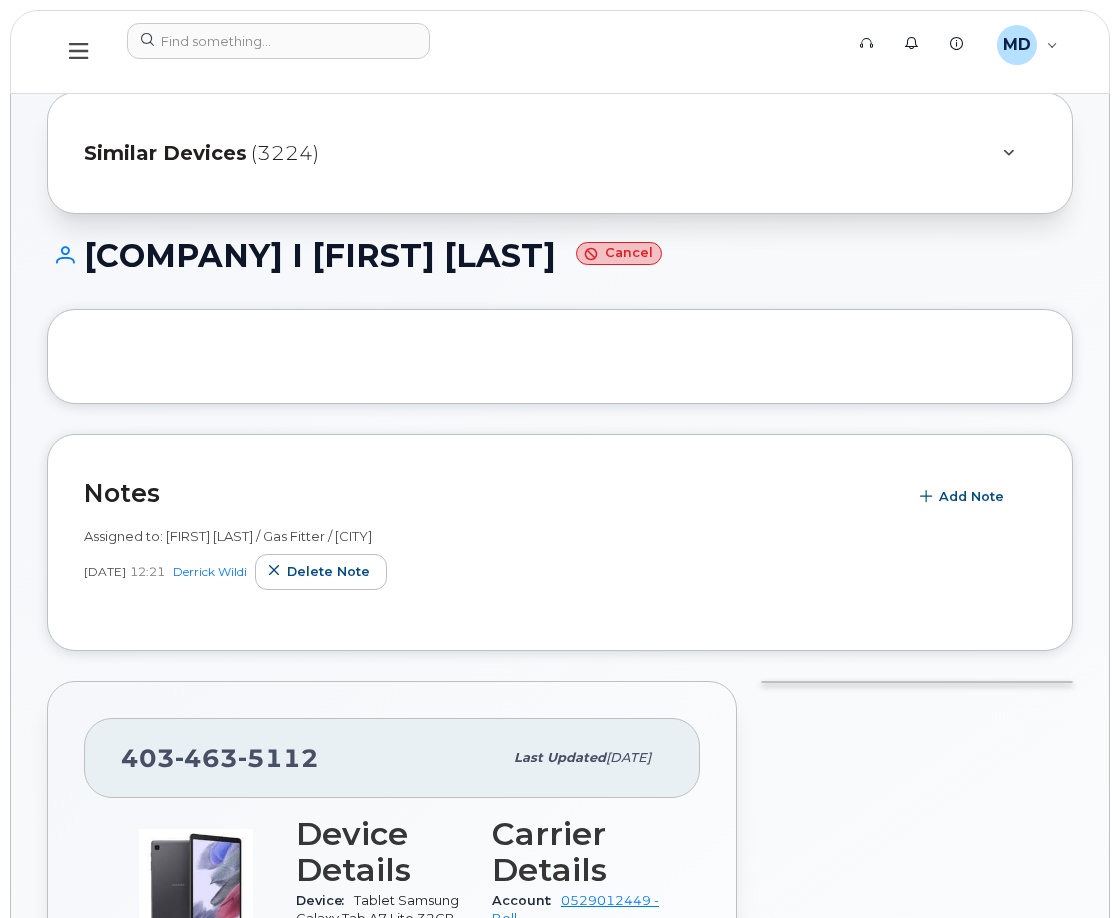 scroll, scrollTop: 0, scrollLeft: 0, axis: both 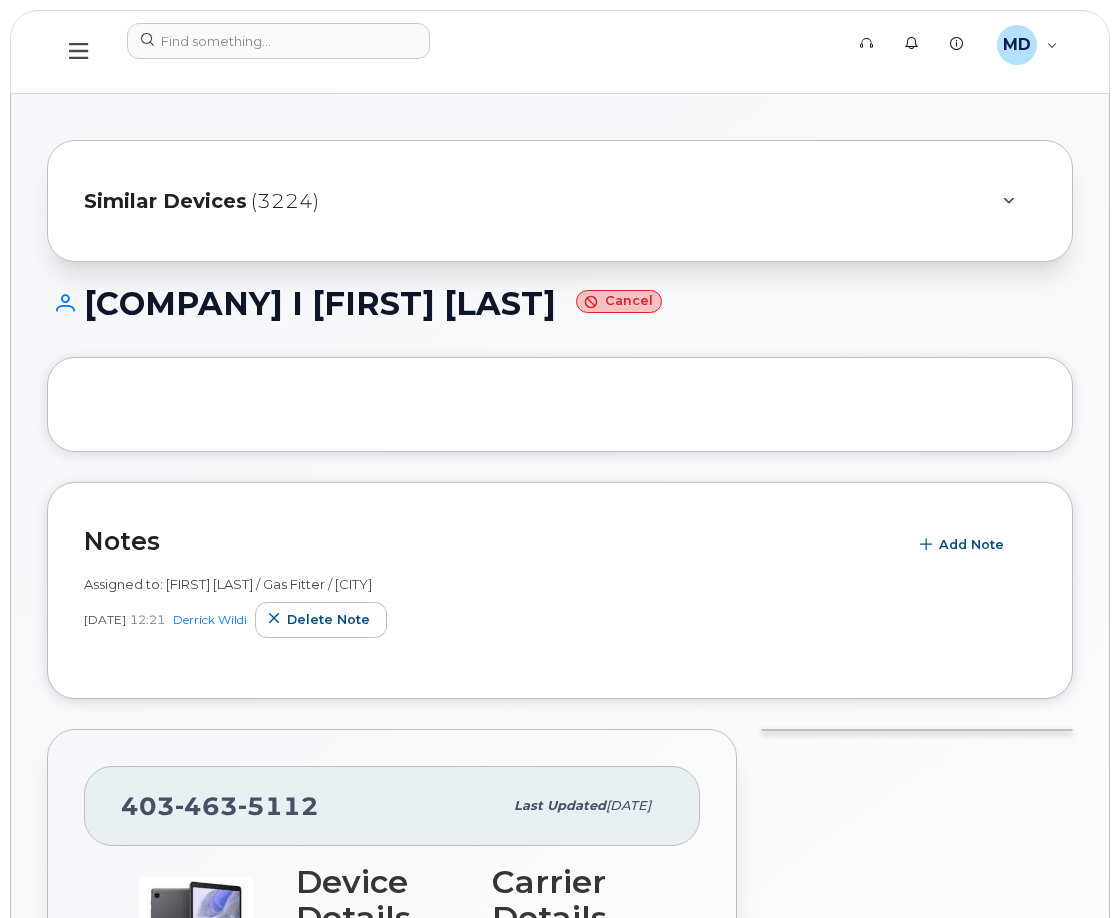 click on "Support   Alerts   Knowledge Base MD Martina Davidson Read Only English Français Adjust Account View Bell 0533454898 0529012449  Sign out" 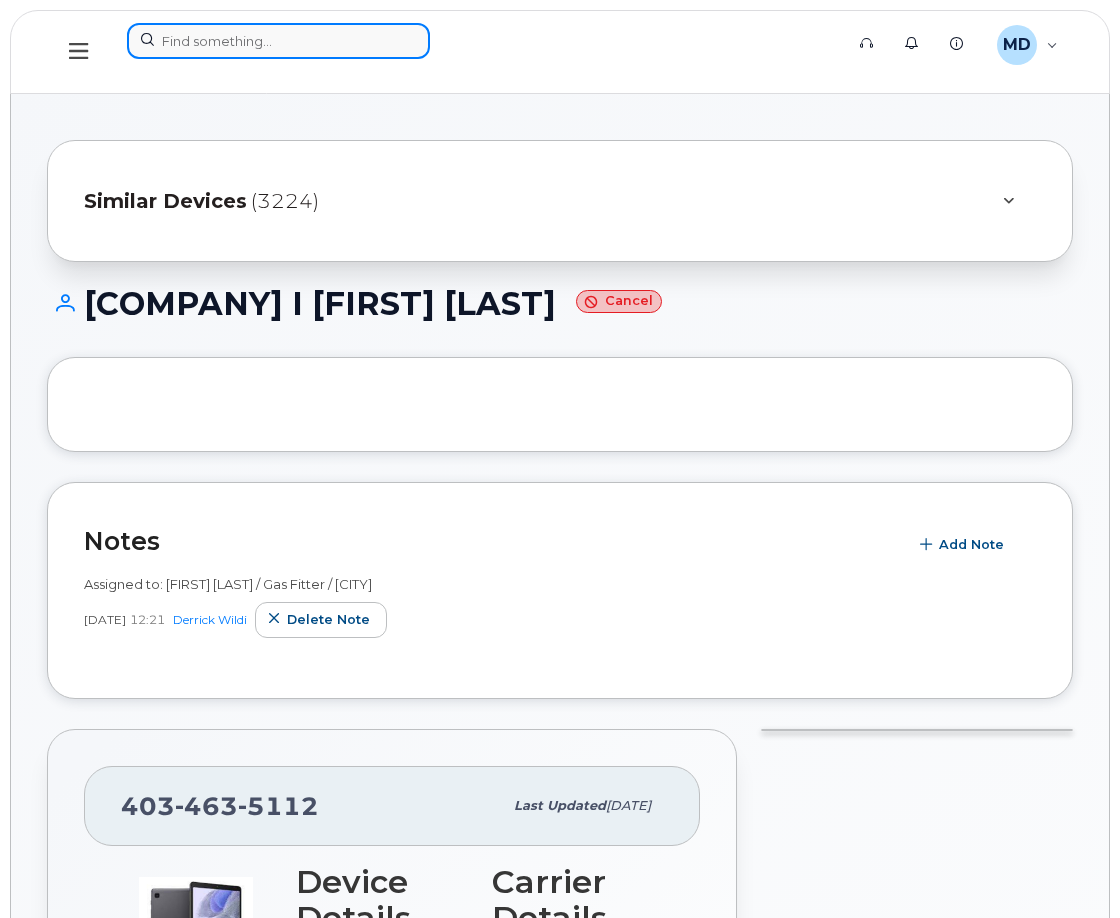 click 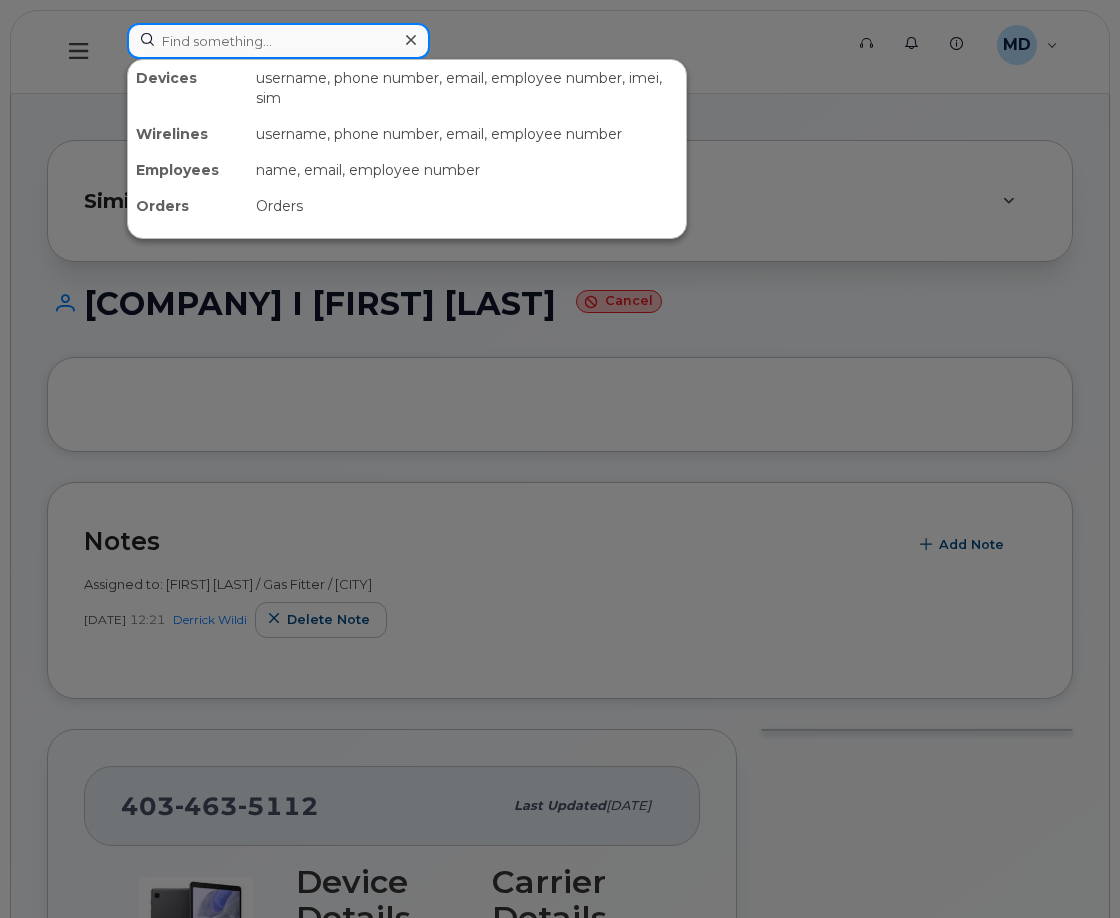 paste on "780-278-7326" 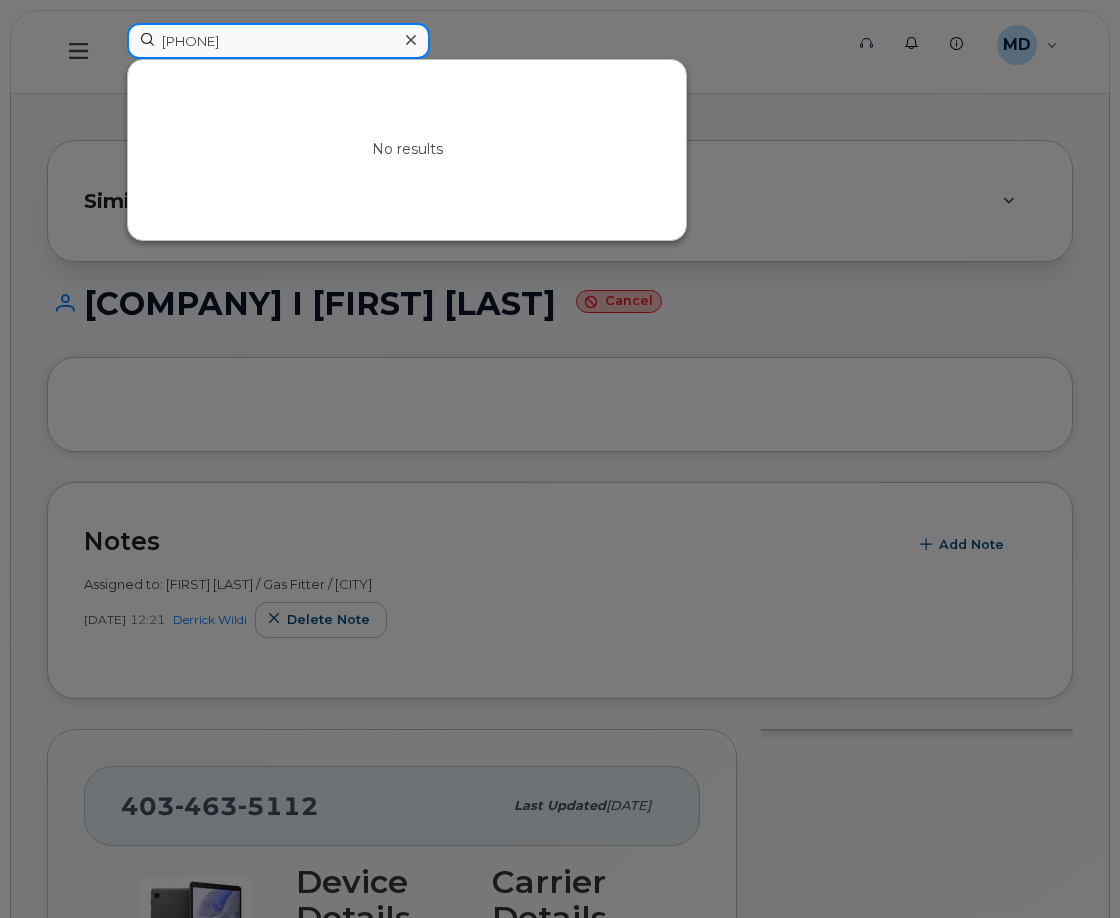 drag, startPoint x: 290, startPoint y: 46, endPoint x: 121, endPoint y: 37, distance: 169.23947 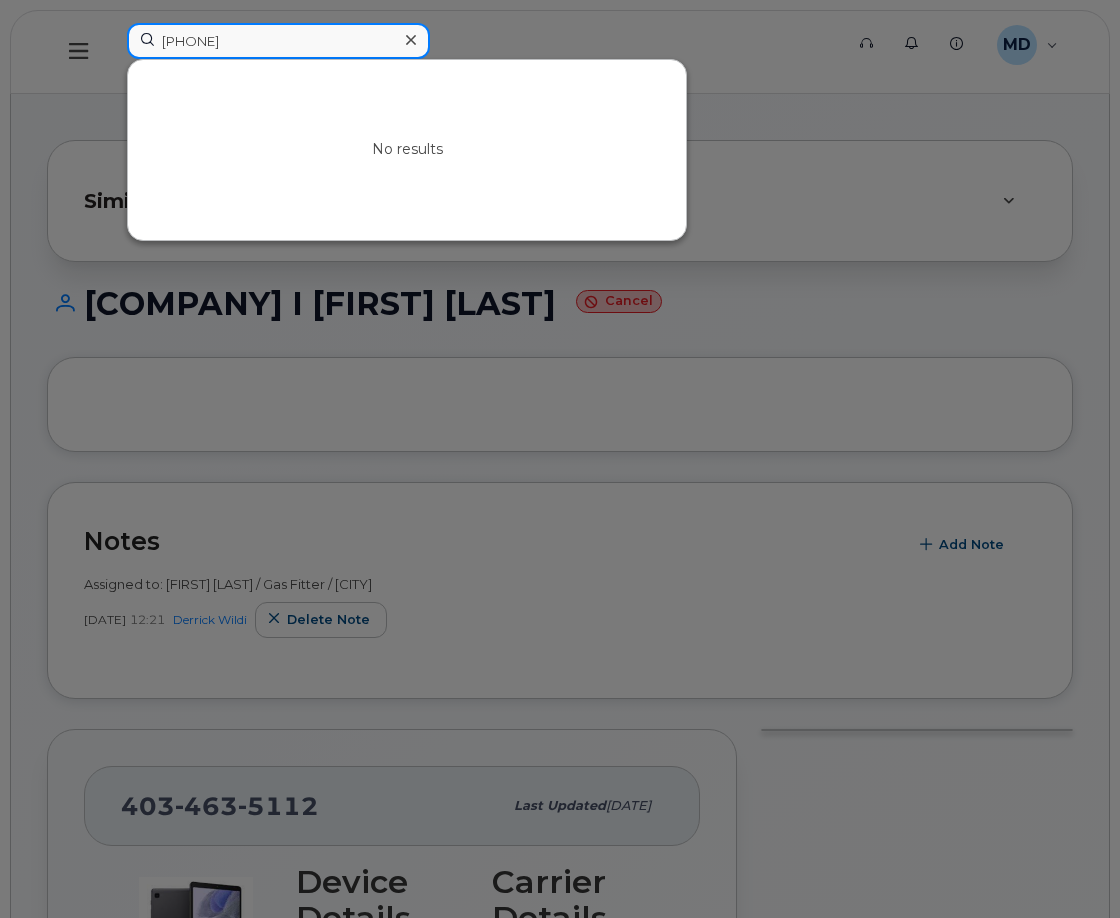 click on "587-438-6471" 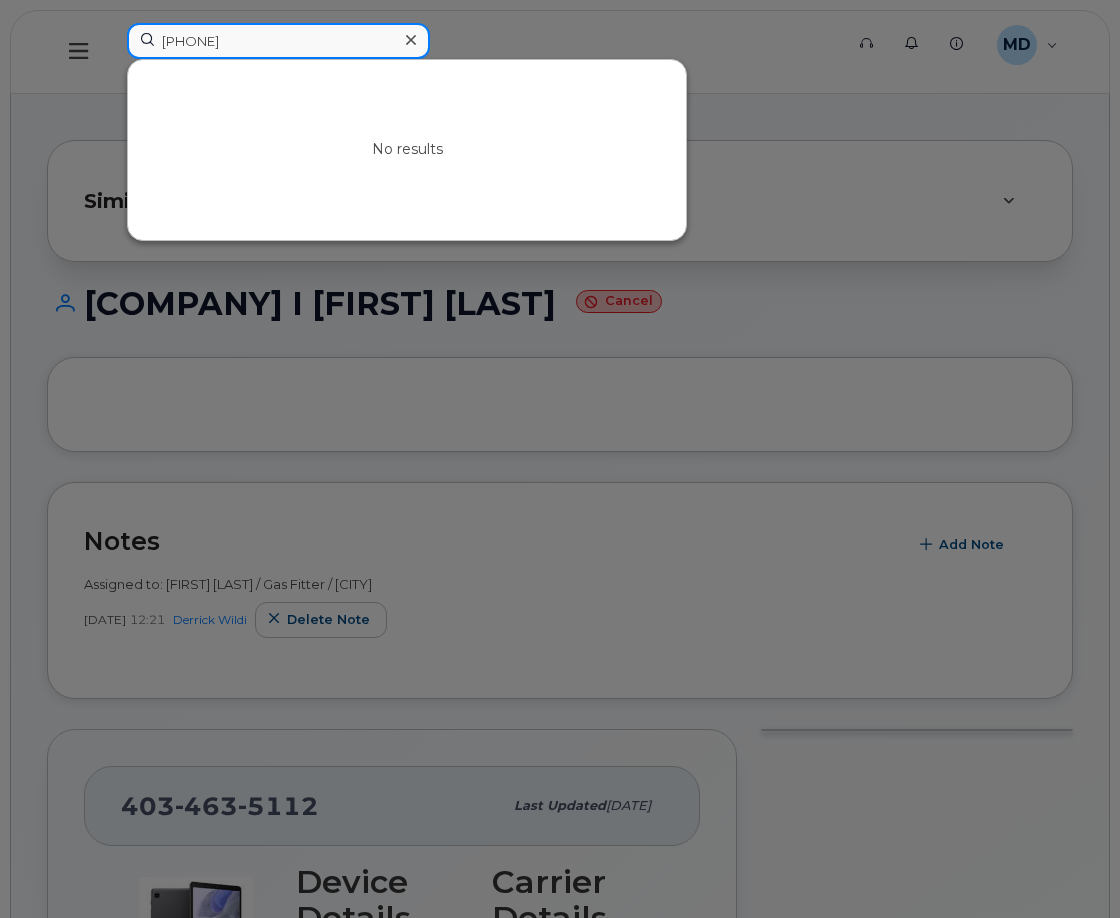 click on "403-485-0679" 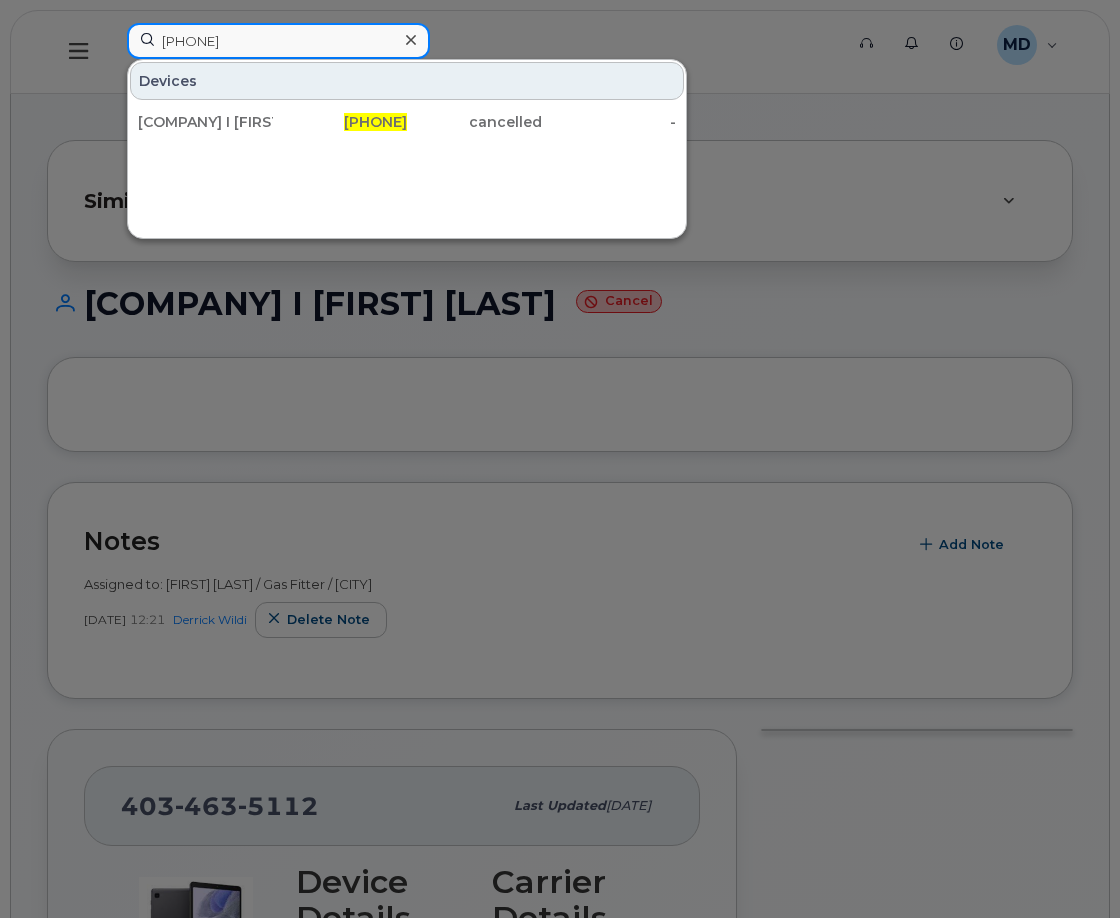 click on "403-463-5112" 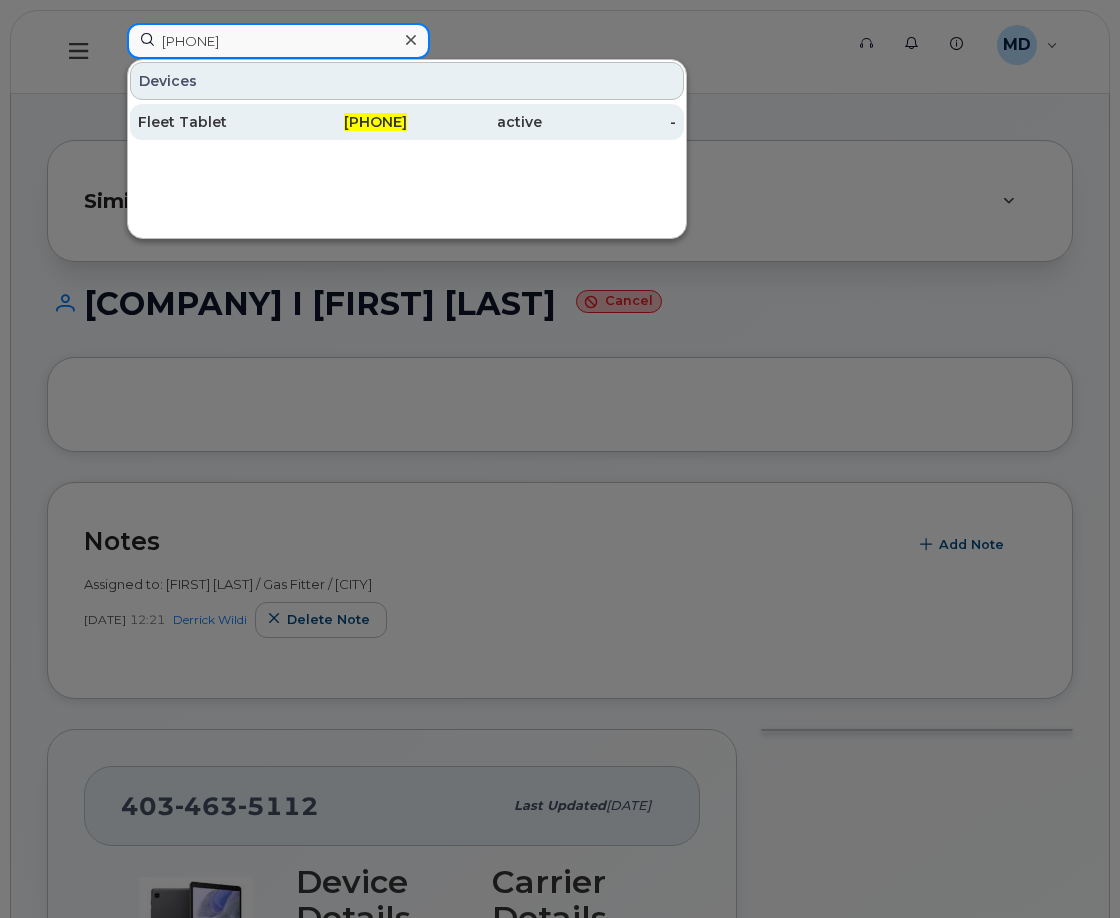 type on "587-438-7464" 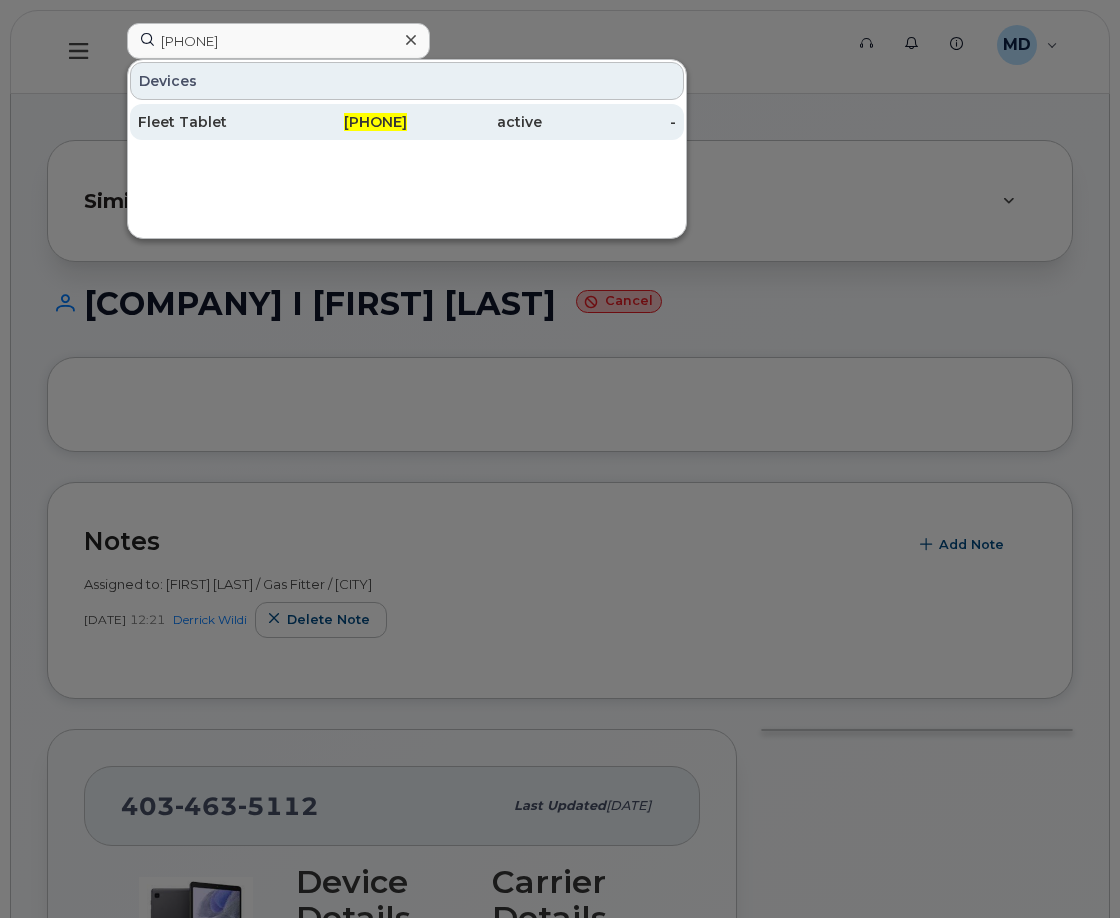 click on "587-438-7464" 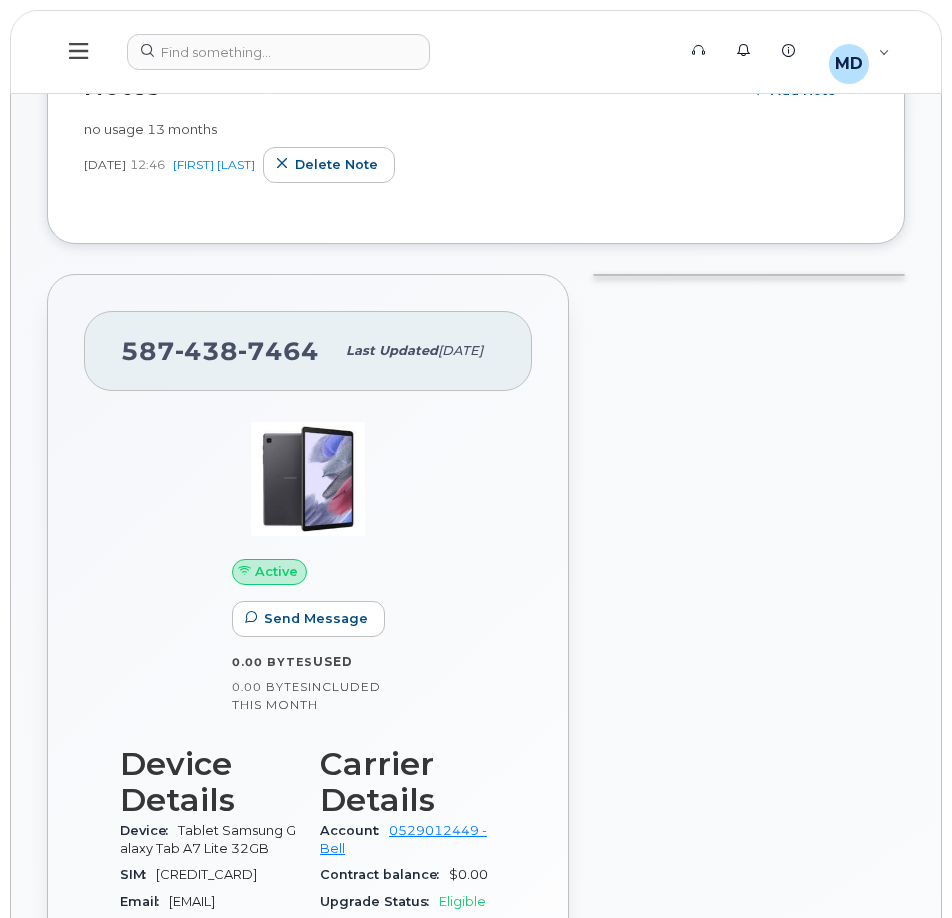 scroll, scrollTop: 100, scrollLeft: 0, axis: vertical 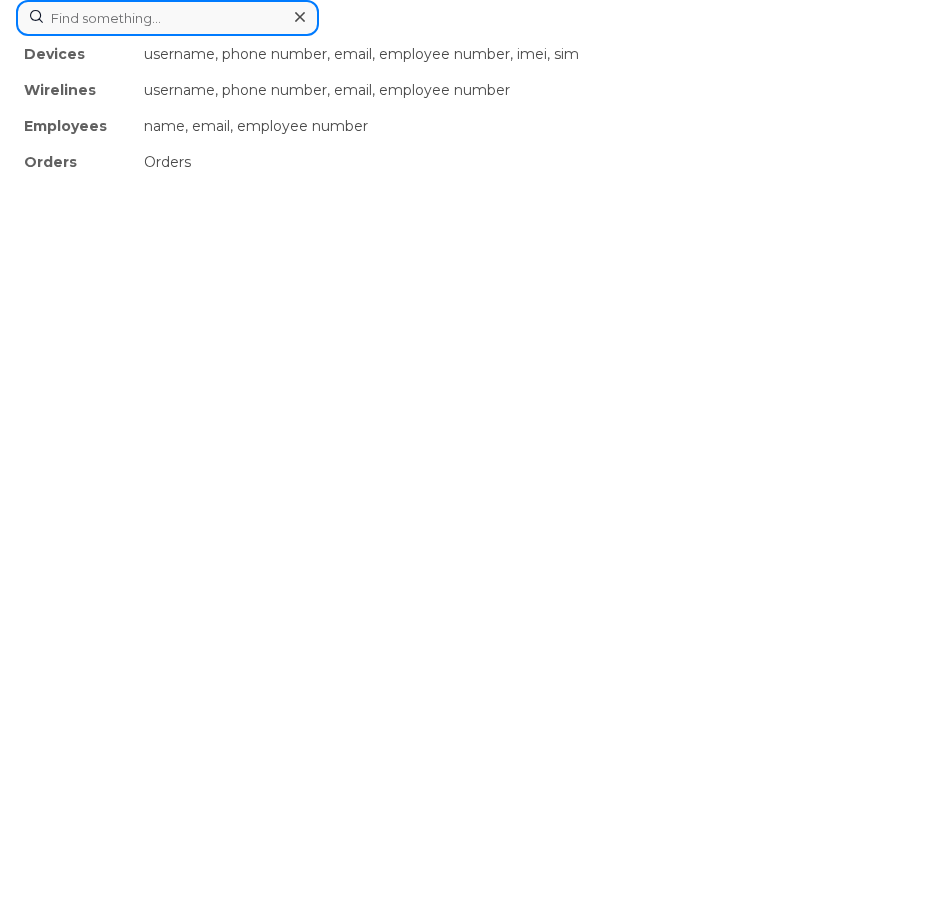 click on "Devices username, phone number, email, employee number, imei, sim Wirelines username, phone number, email, employee number Employees name, email, employee number Orders Orders" 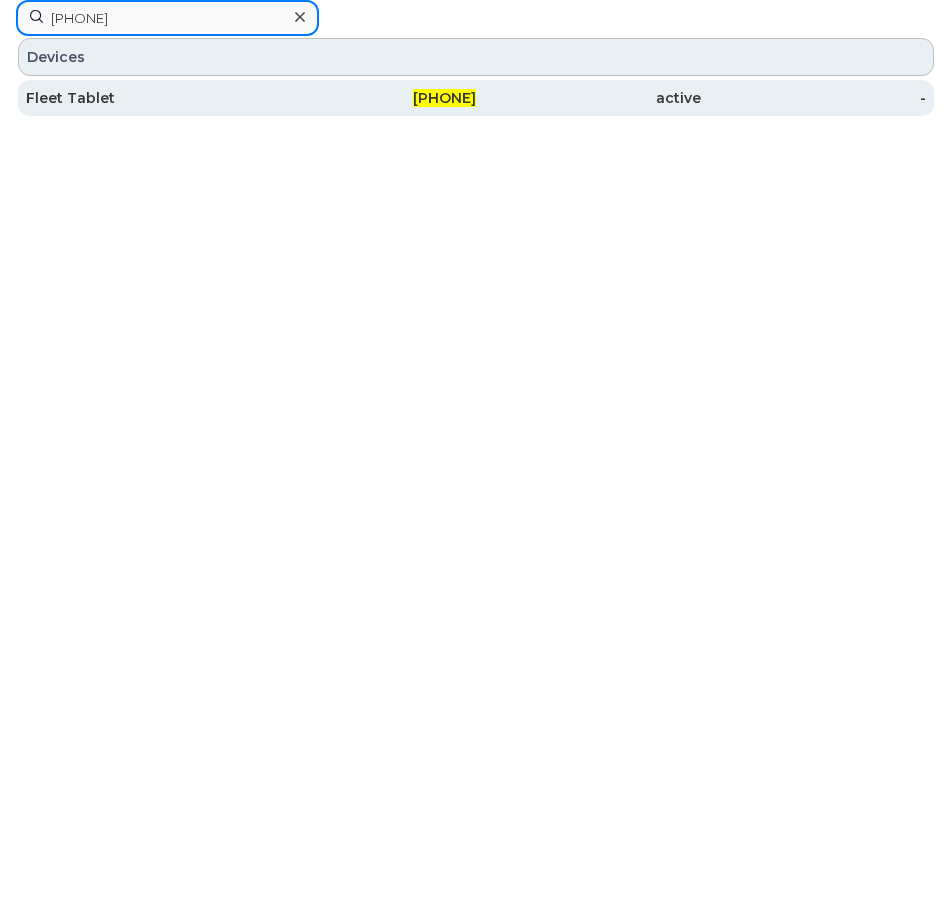 type on "587-438-8182" 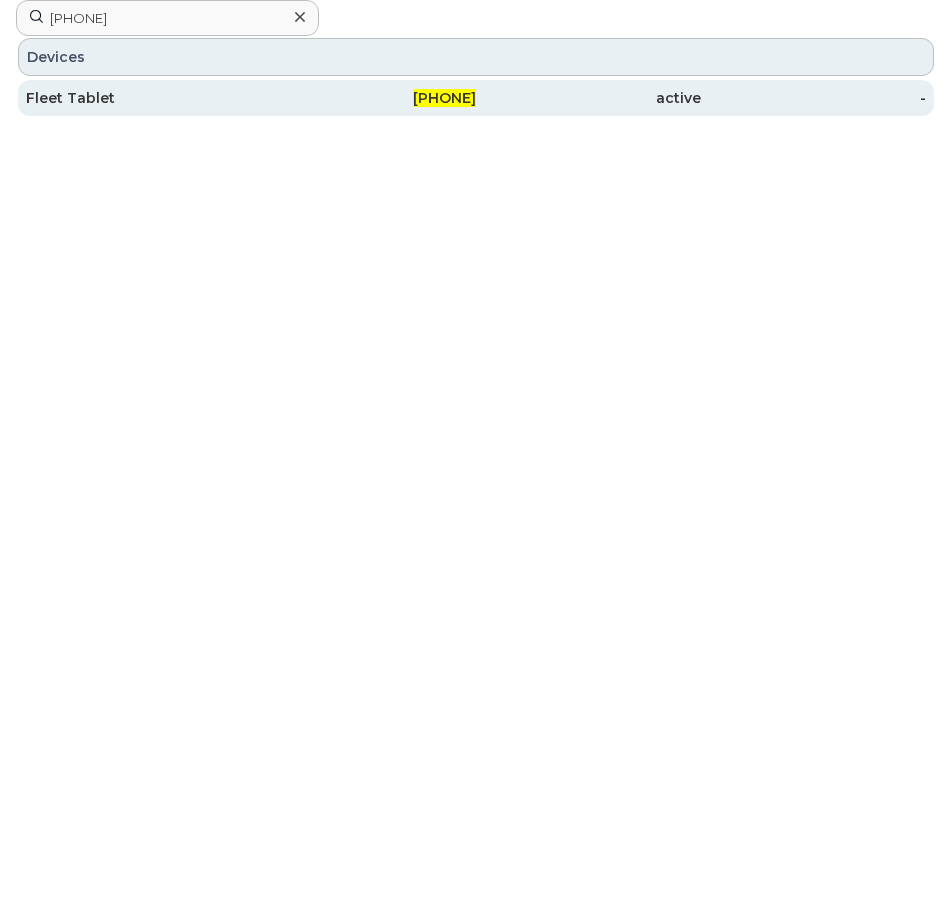 click on "587-438-8182" 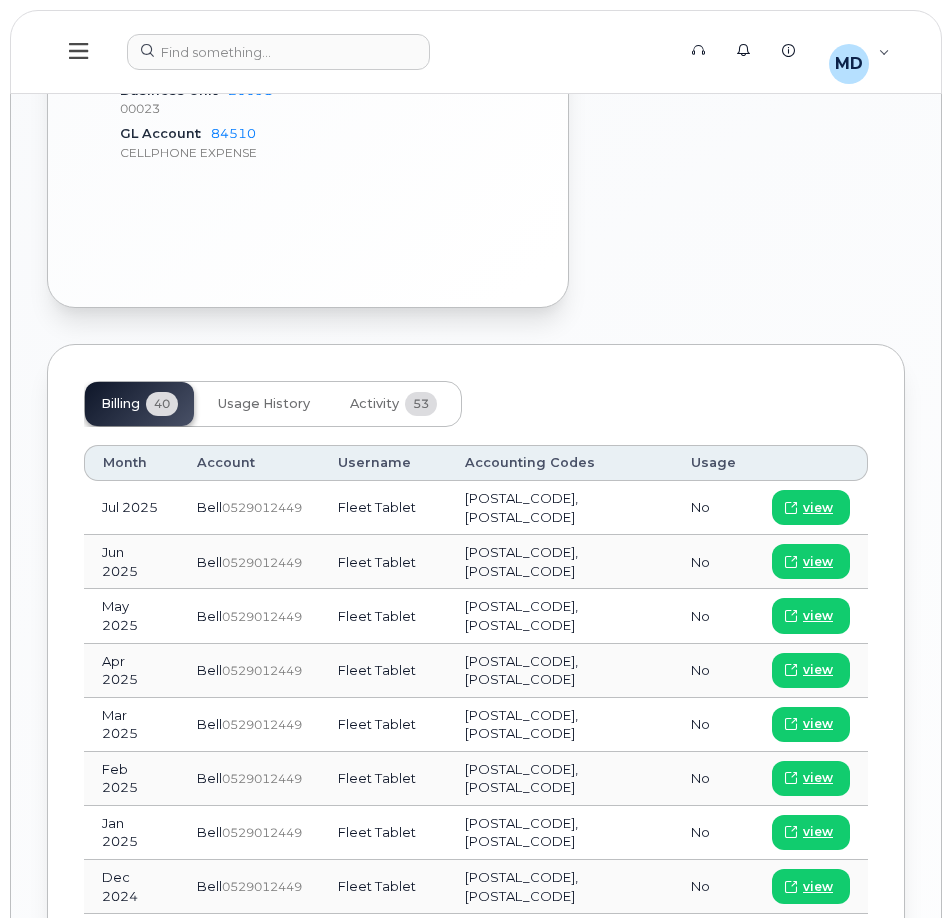 scroll, scrollTop: 1400, scrollLeft: 0, axis: vertical 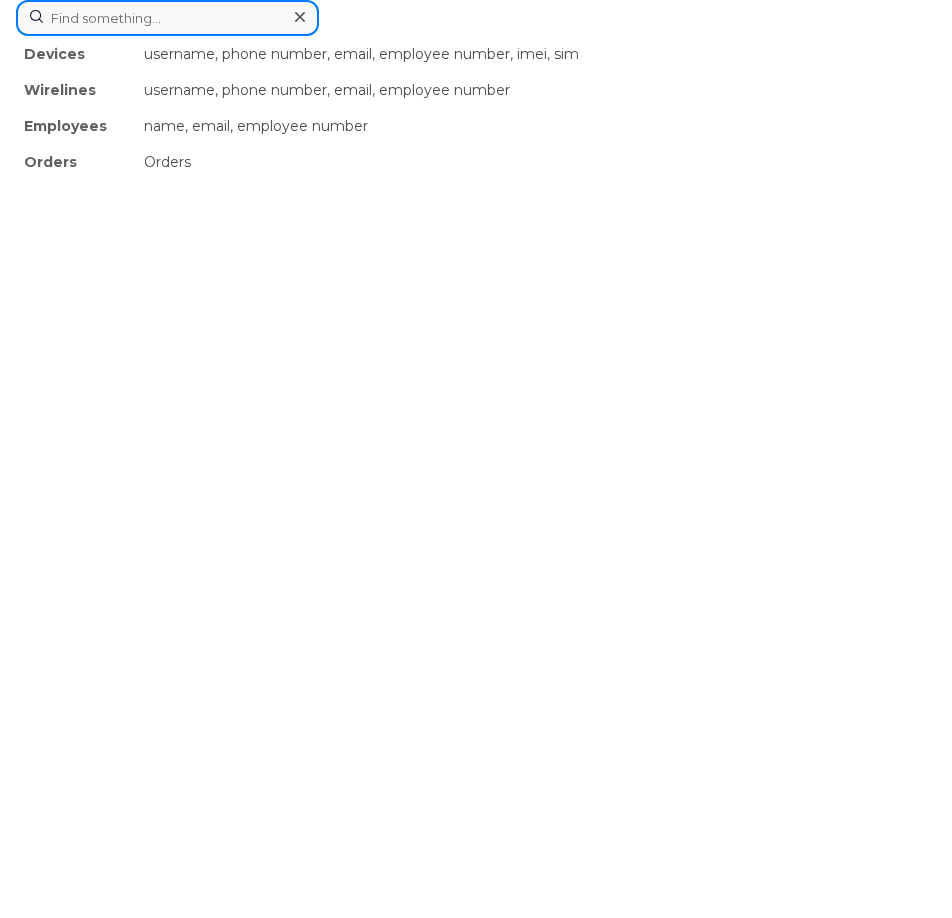 click on "Devices username, phone number, email, employee number, imei, sim Wirelines username, phone number, email, employee number Employees name, email, employee number Orders Orders" 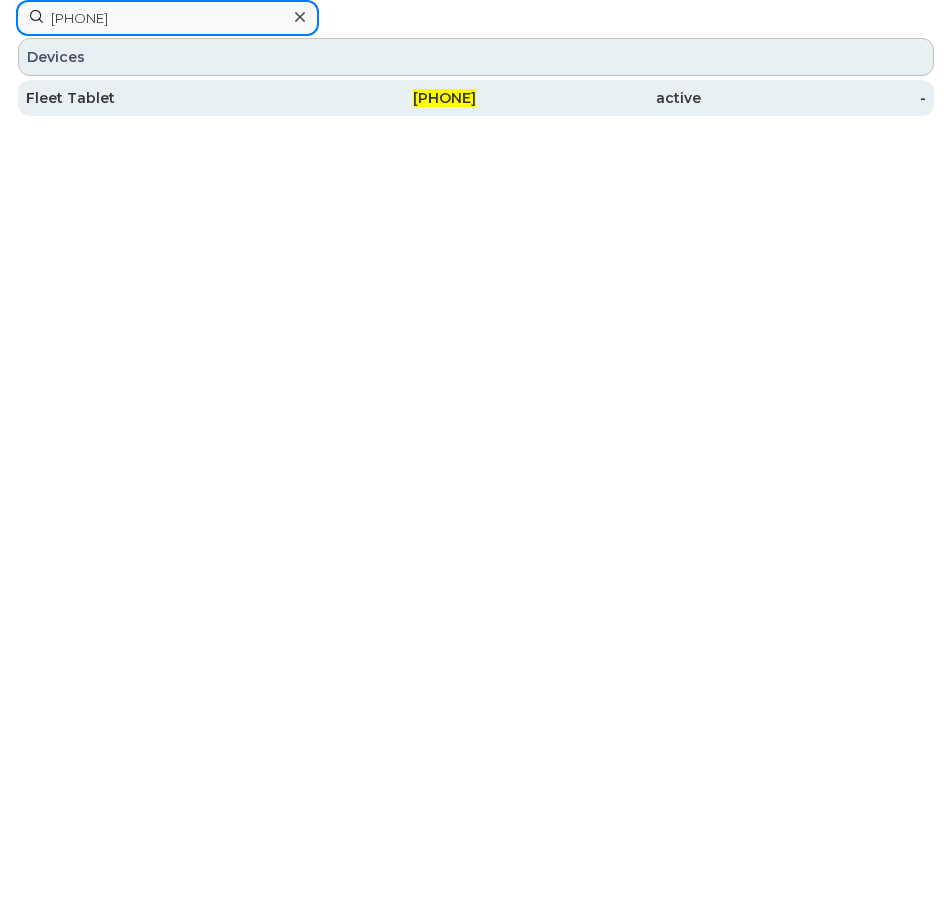 type on "[PHONE]" 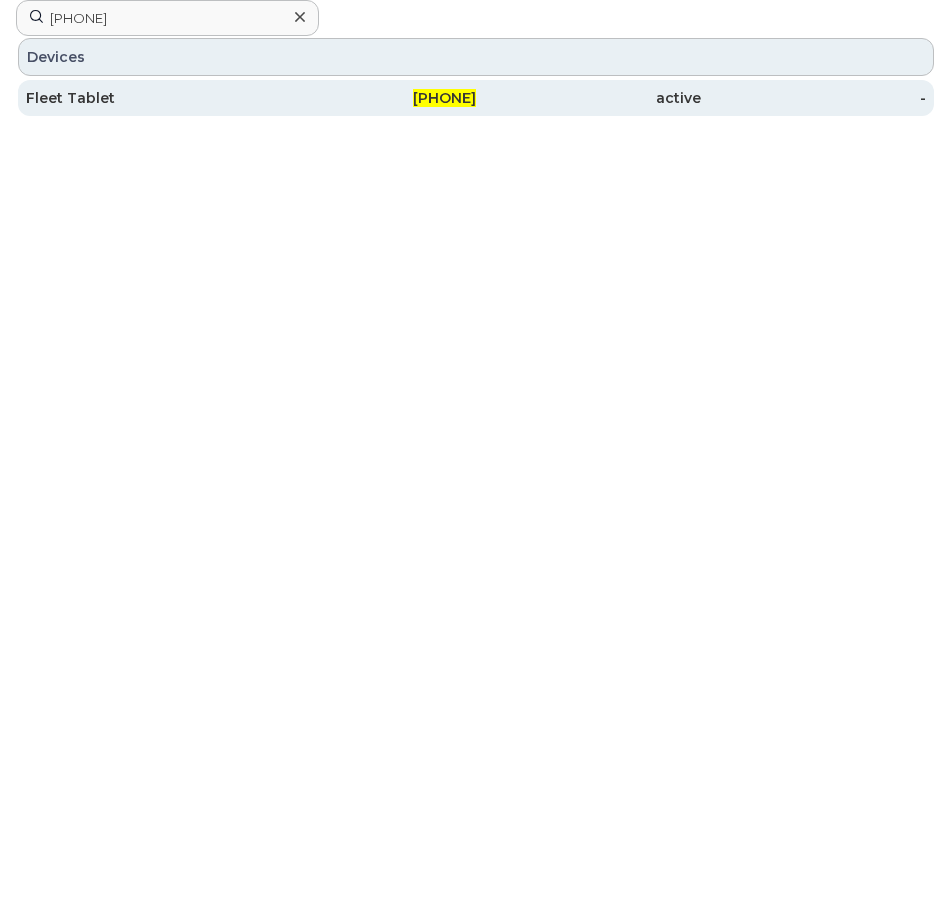 click on "Fleet Tablet" 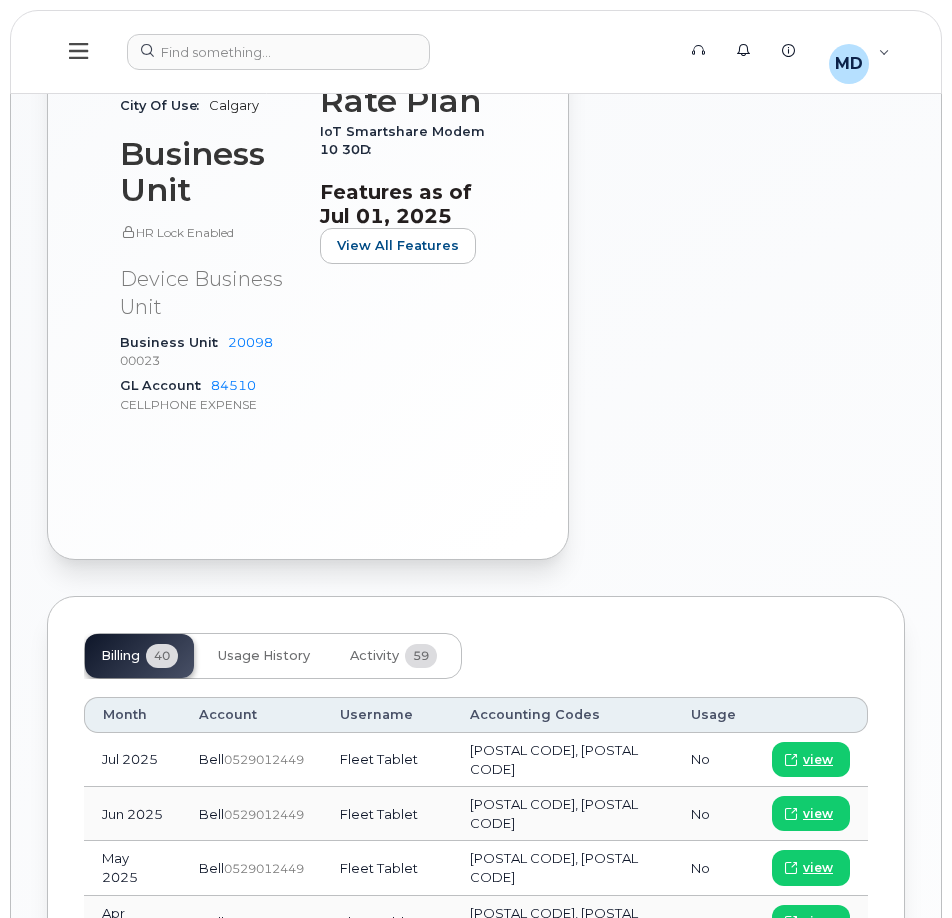 scroll, scrollTop: 1470, scrollLeft: 0, axis: vertical 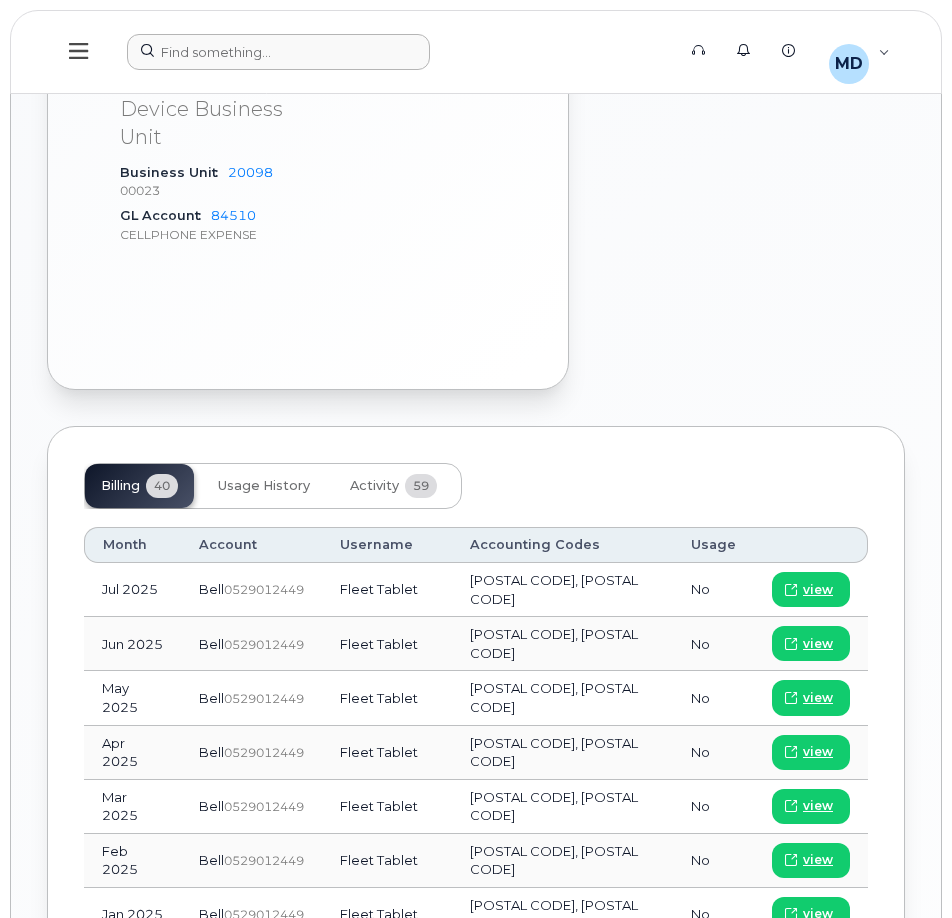 drag, startPoint x: 280, startPoint y: 29, endPoint x: 257, endPoint y: 43, distance: 26.925823 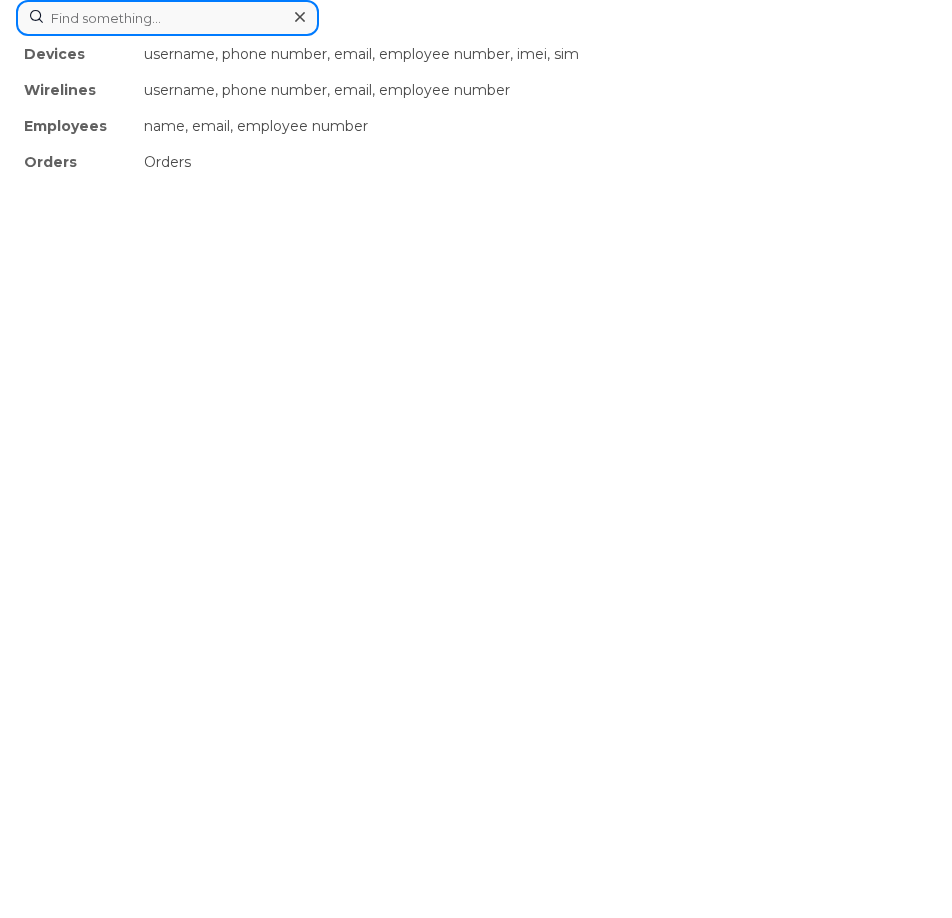 click on "Devices username, phone number, email, employee number, imei, sim Wirelines username, phone number, email, employee number Employees name, email, employee number Orders Orders" 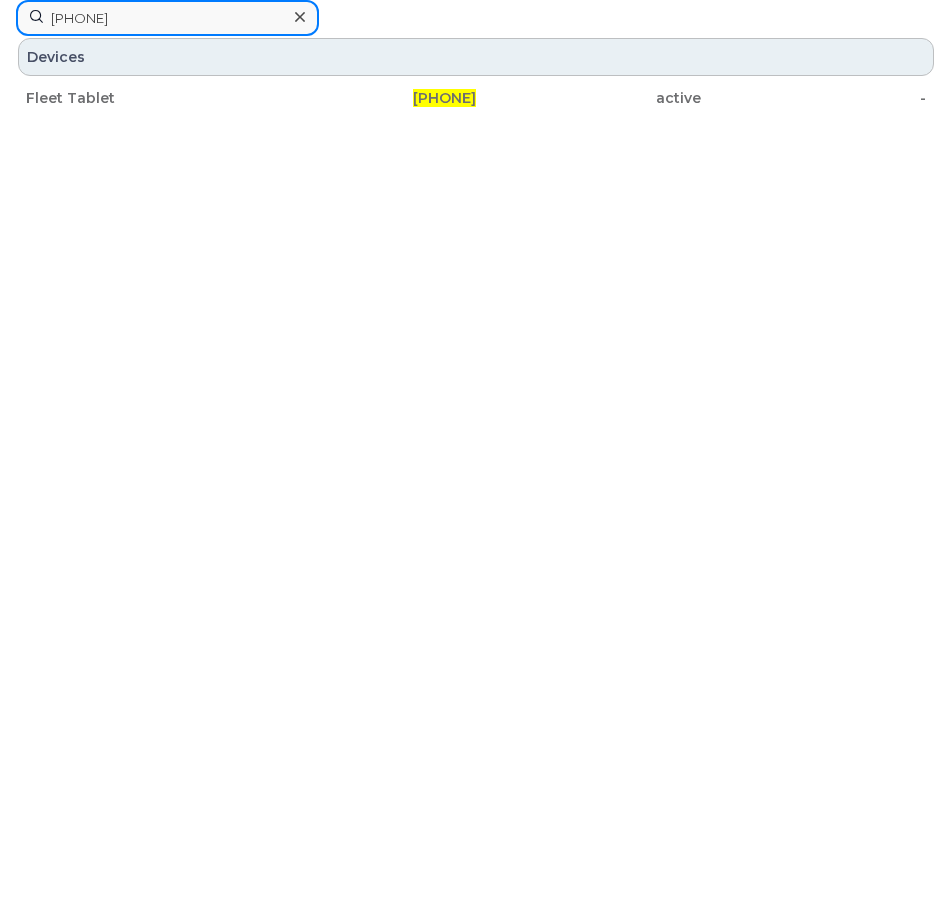 type on "587-439-0132" 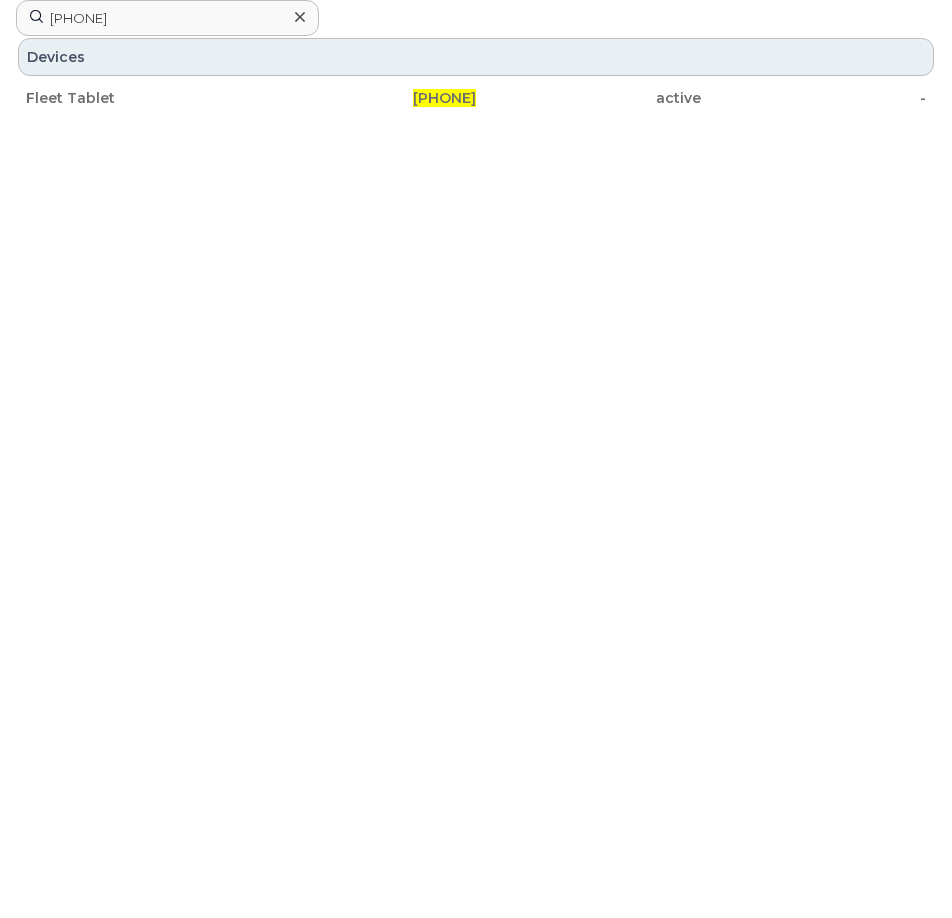 click on "Devices Fleet Tablet 587-439-0132 active -" 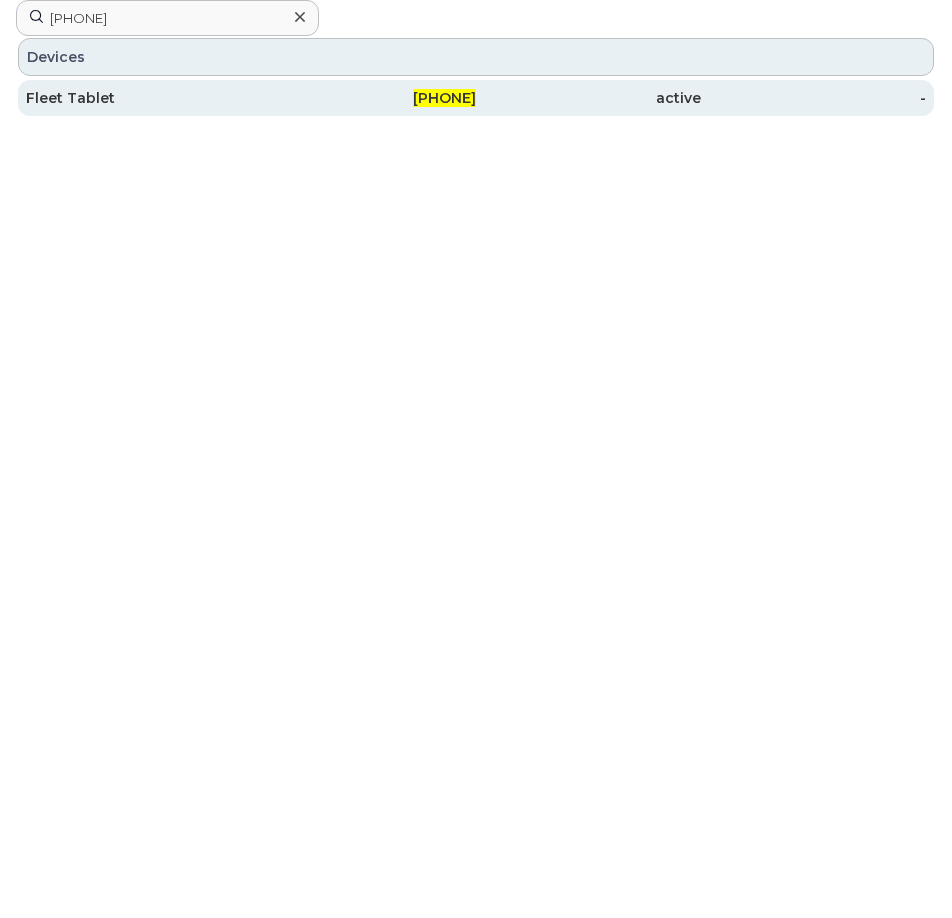click on "587-439-0132" 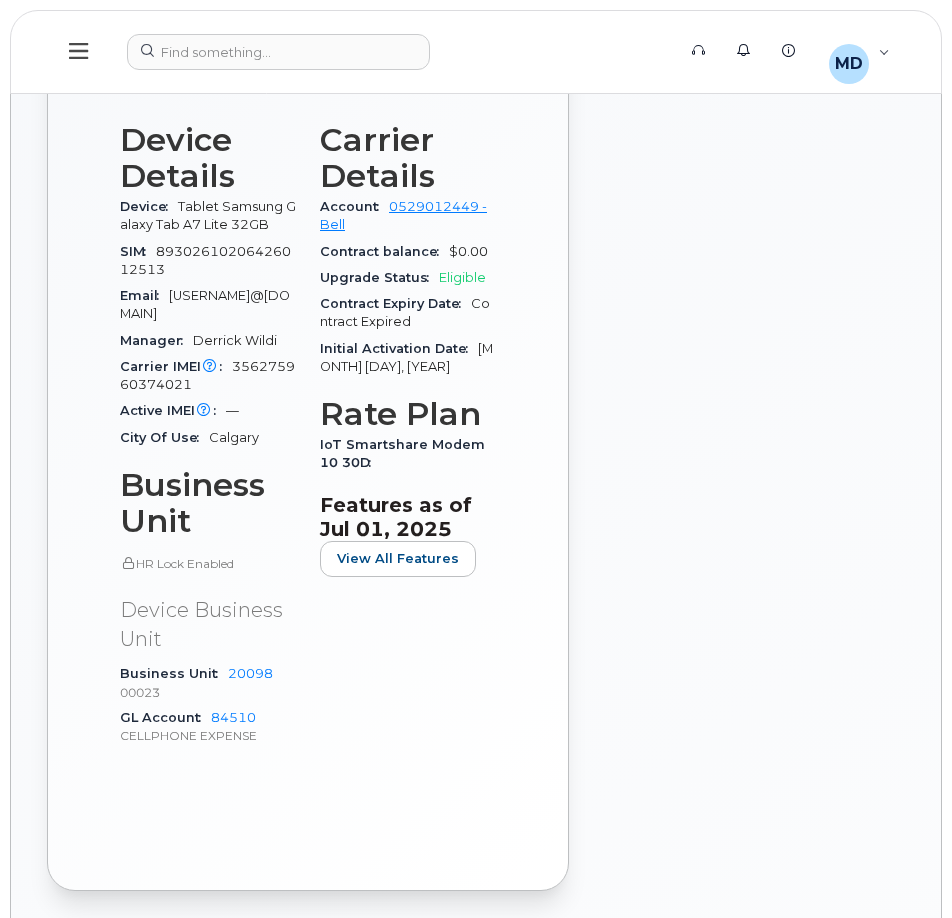 scroll, scrollTop: 1100, scrollLeft: 0, axis: vertical 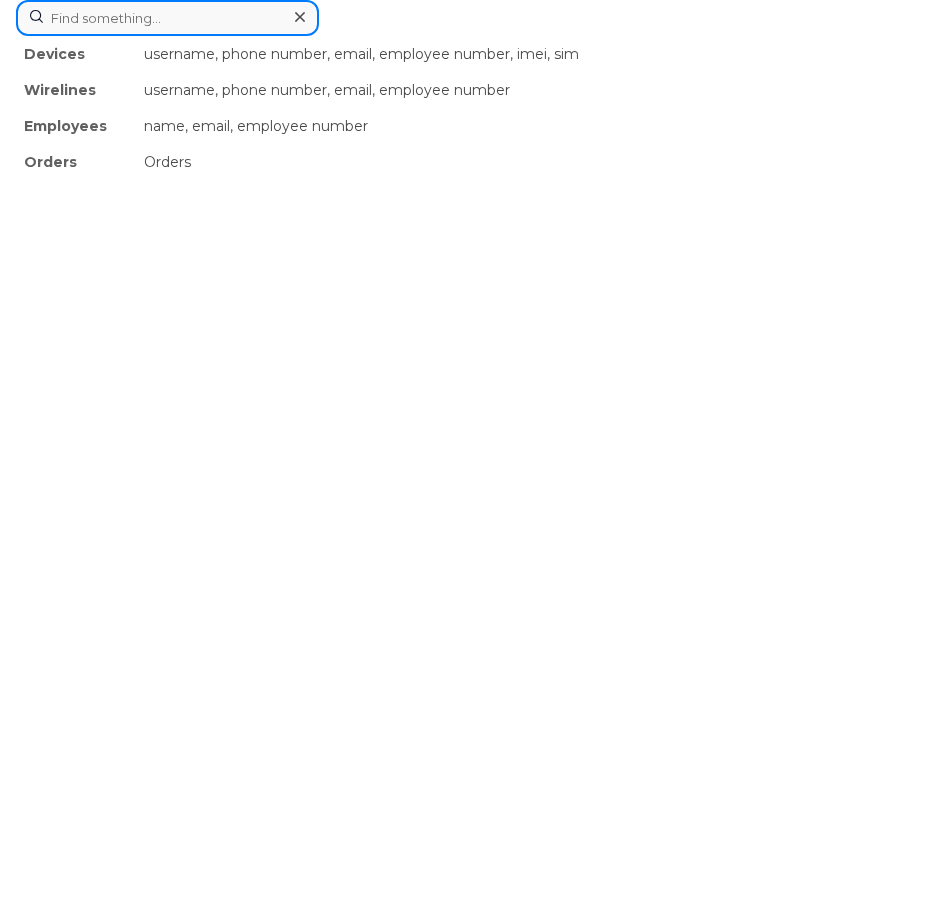 click on "Devices username, phone number, email, employee number, imei, sim Wirelines username, phone number, email, employee number Employees name, email, employee number Orders Orders" 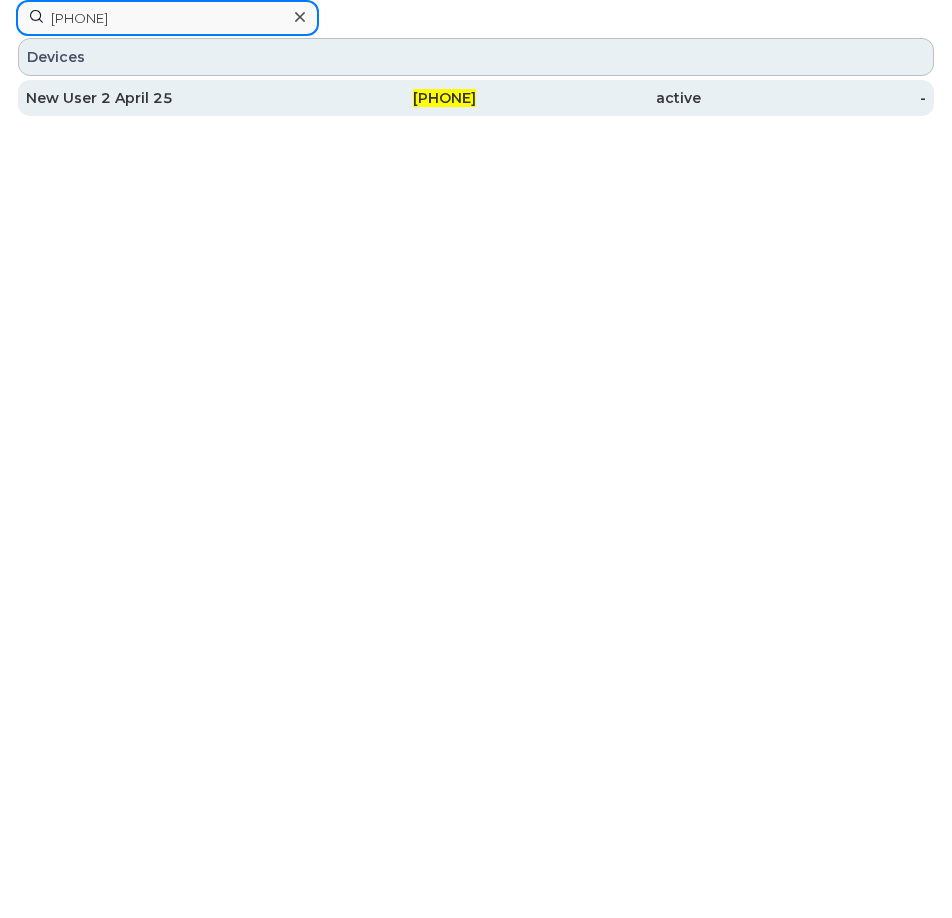 type on "[PHONE]" 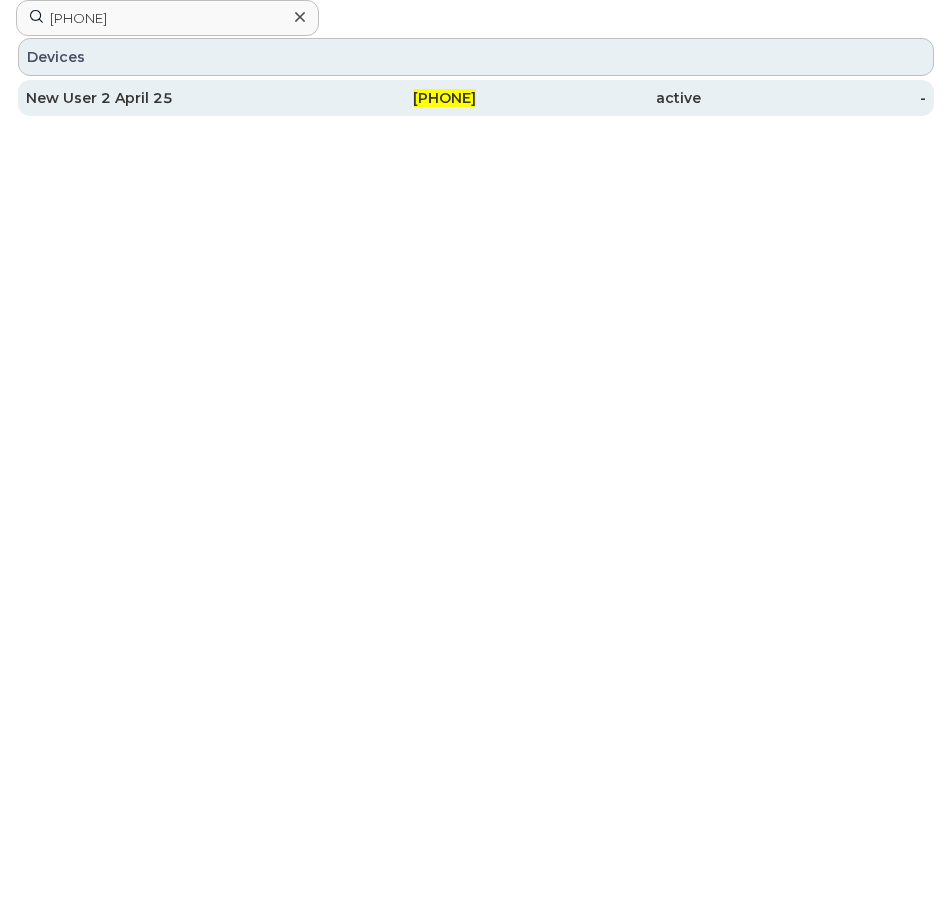 click on "New User 2 April 25" 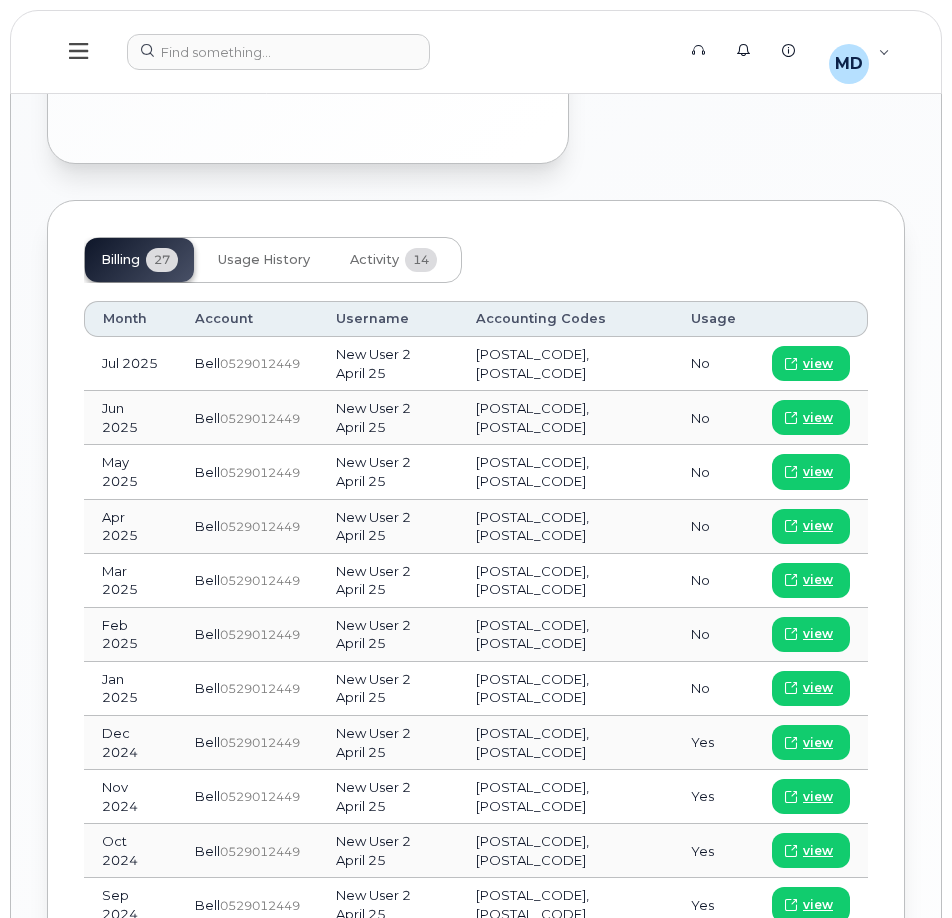 scroll, scrollTop: 1329, scrollLeft: 0, axis: vertical 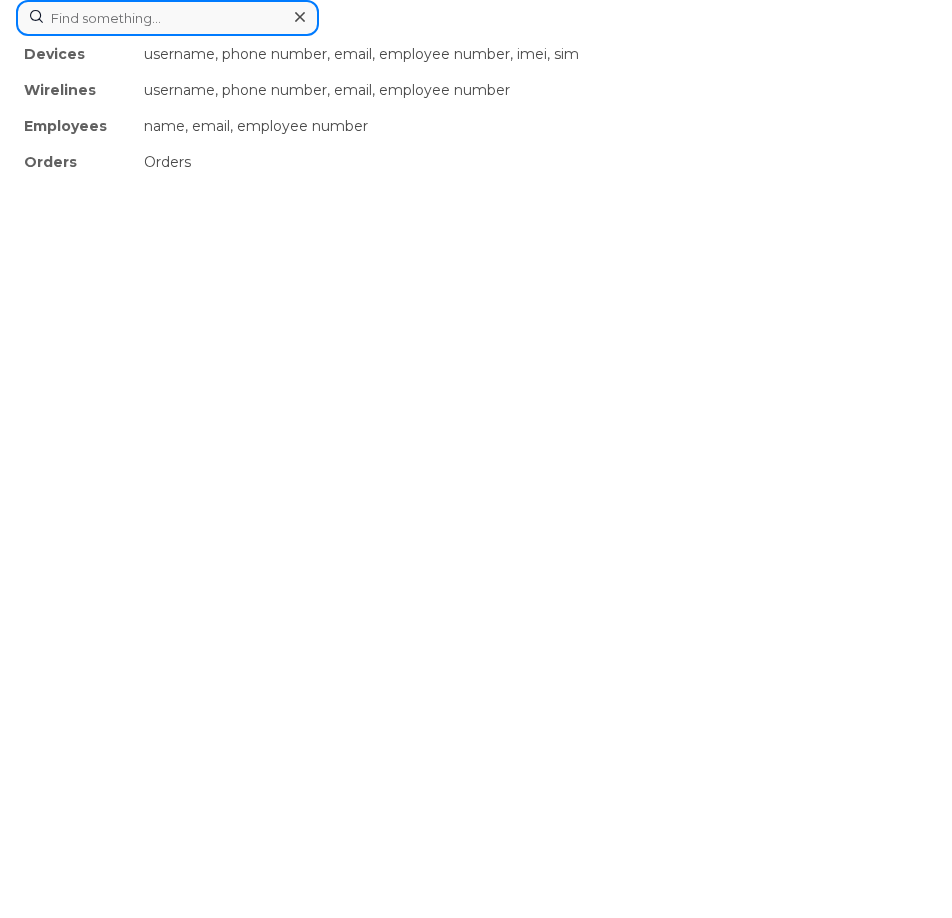 click on "Devices username, phone number, email, employee number, imei, sim Wirelines username, phone number, email, employee number Employees name, email, employee number Orders Orders" 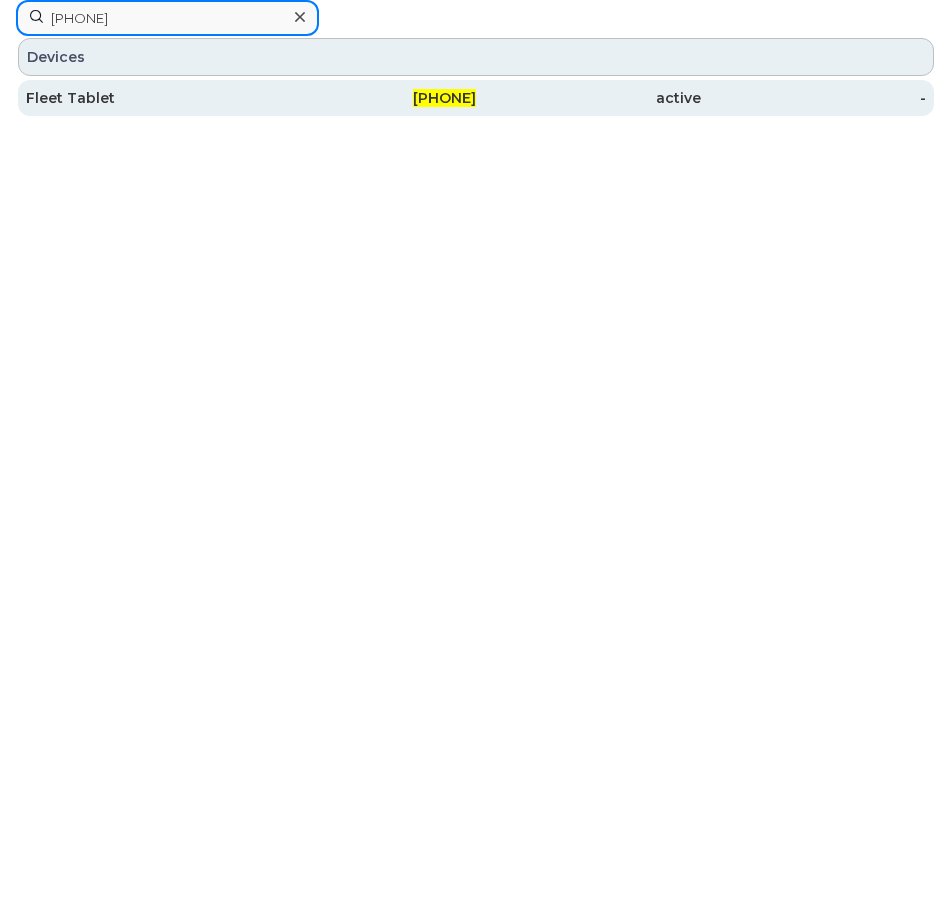 type on "780-667-4961" 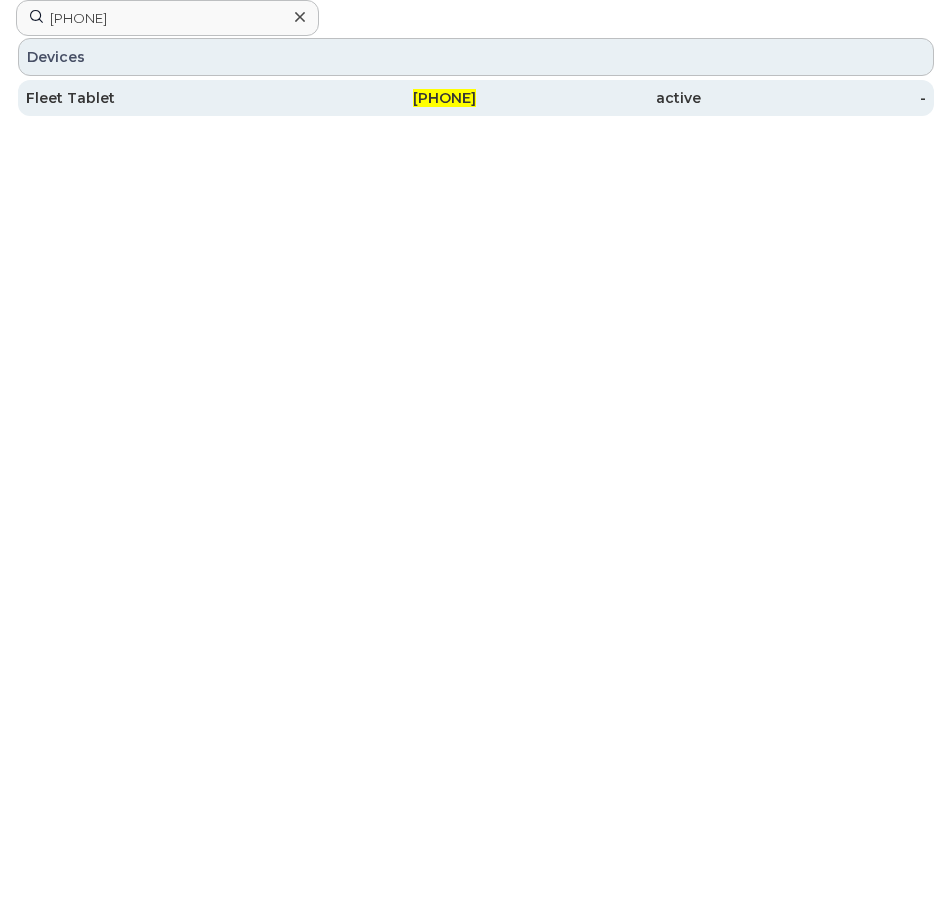 click on "Fleet Tablet" 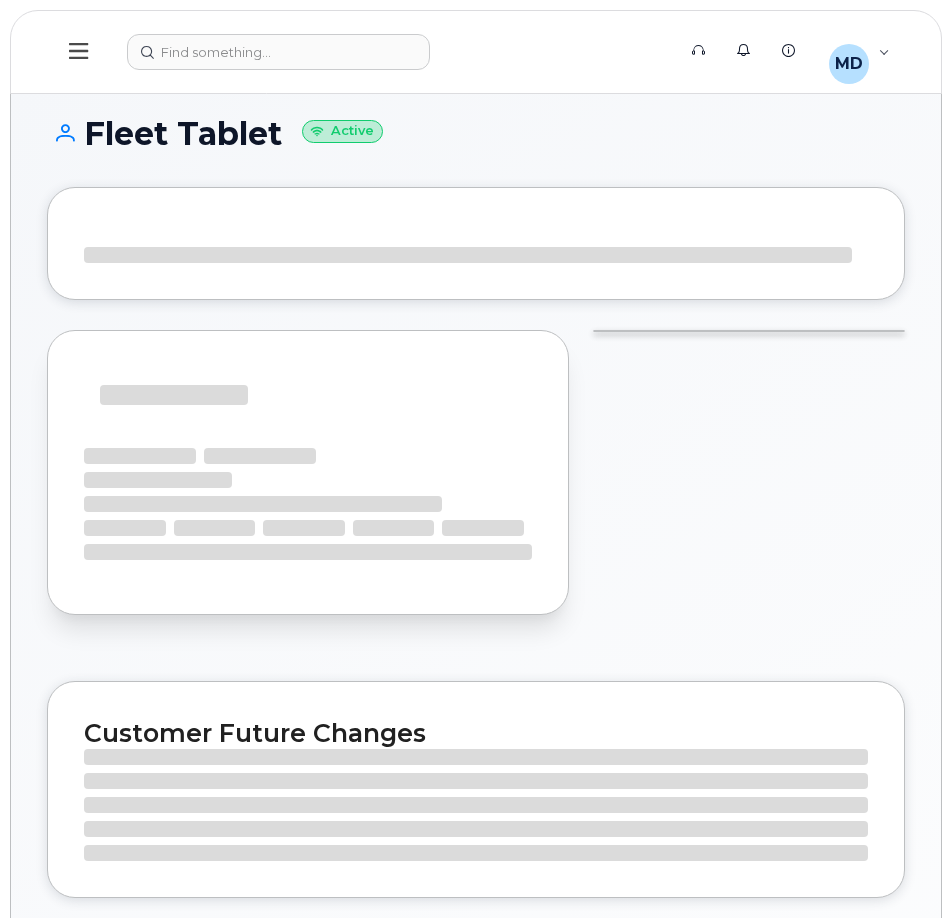 scroll, scrollTop: 0, scrollLeft: 0, axis: both 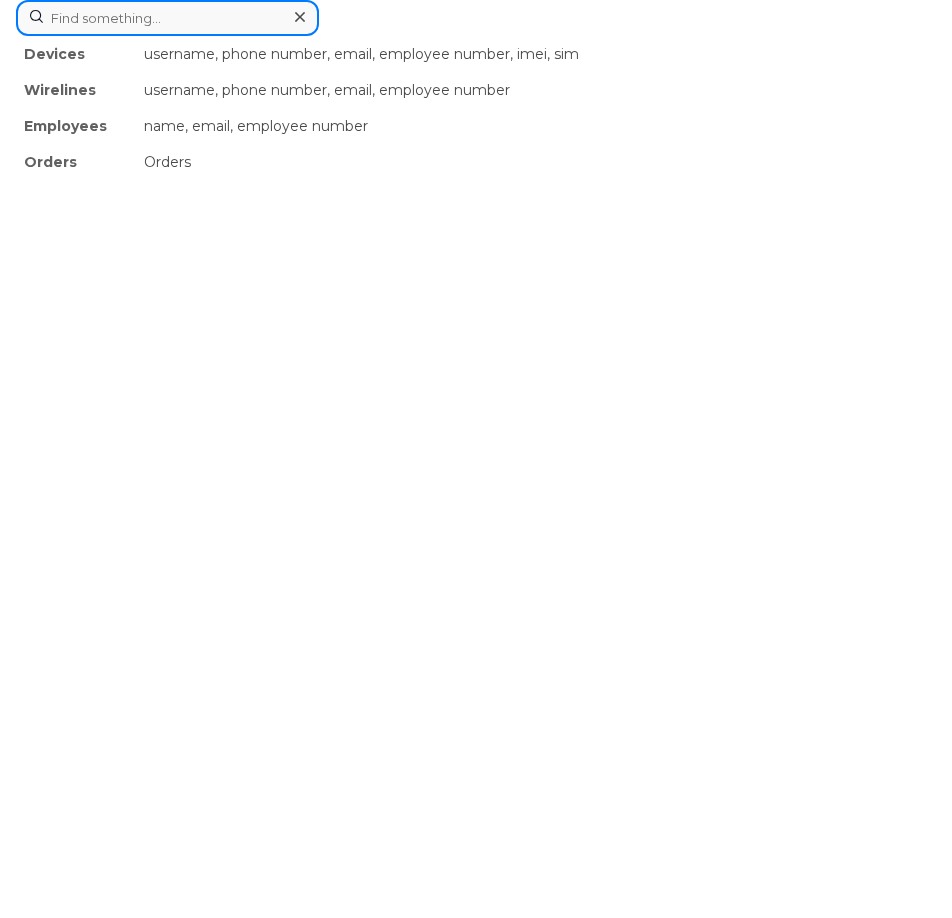 click on "Devices username, phone number, email, employee number, imei, sim Wirelines username, phone number, email, employee number Employees name, email, employee number Orders Orders" 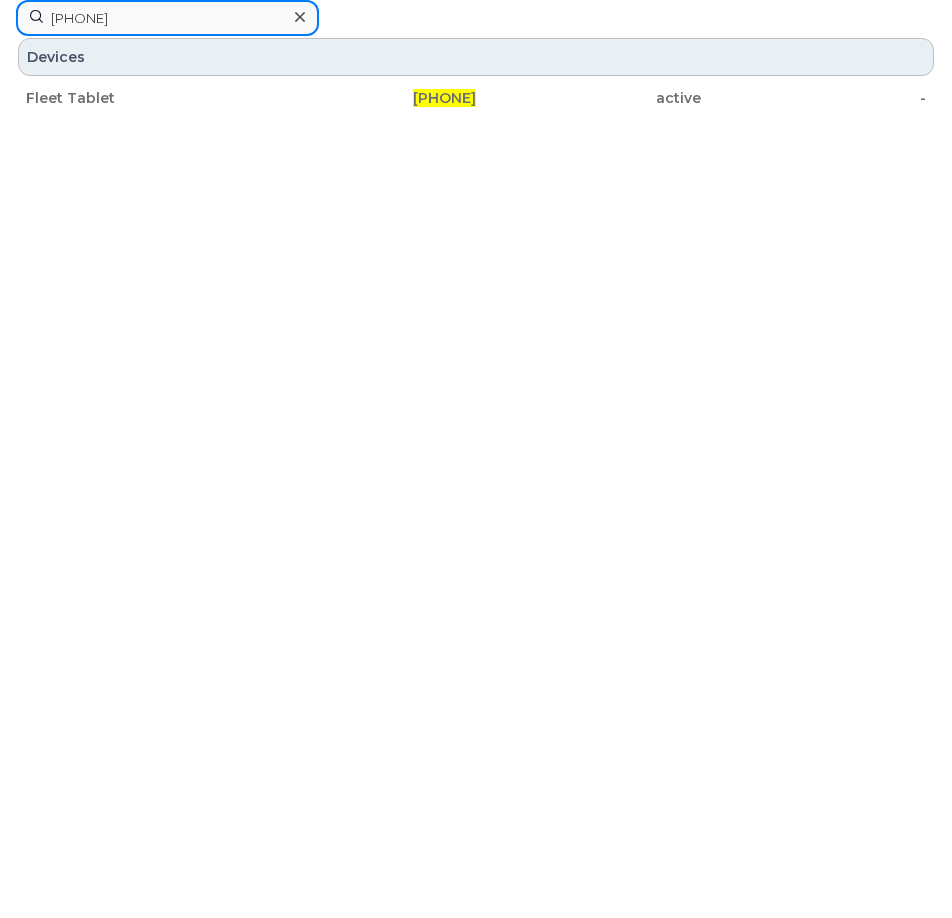 type on "[PHONE]" 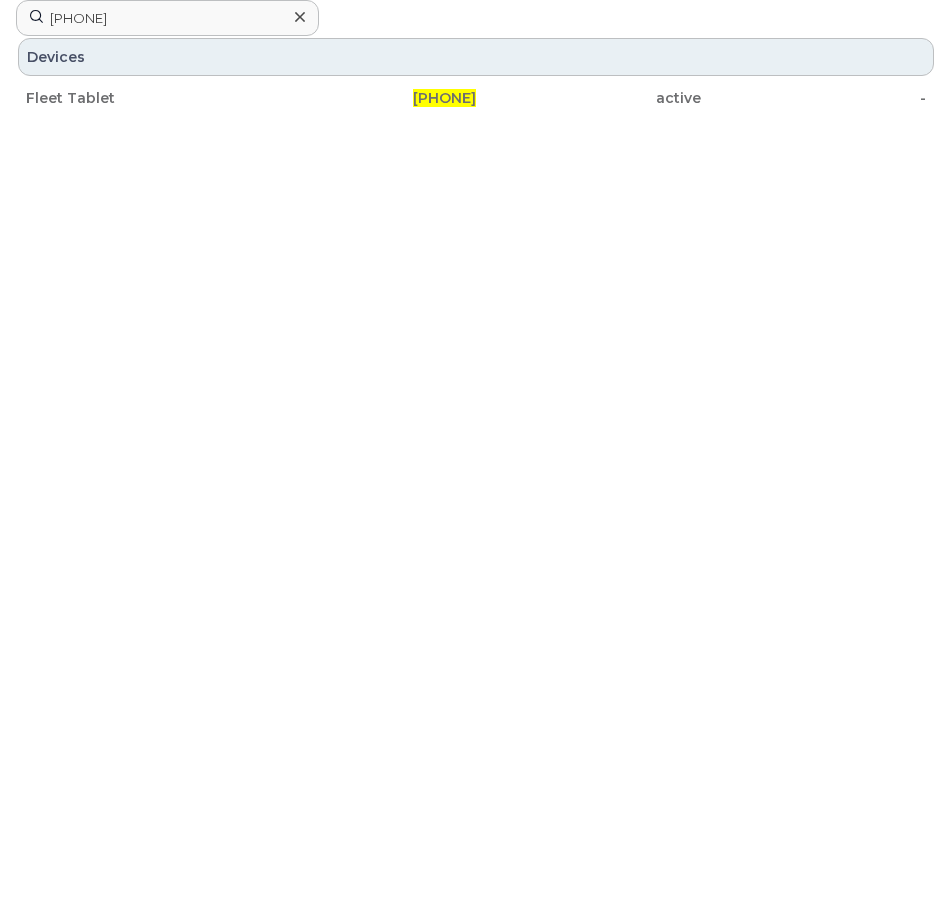 drag, startPoint x: 411, startPoint y: 98, endPoint x: 191, endPoint y: 149, distance: 225.83401 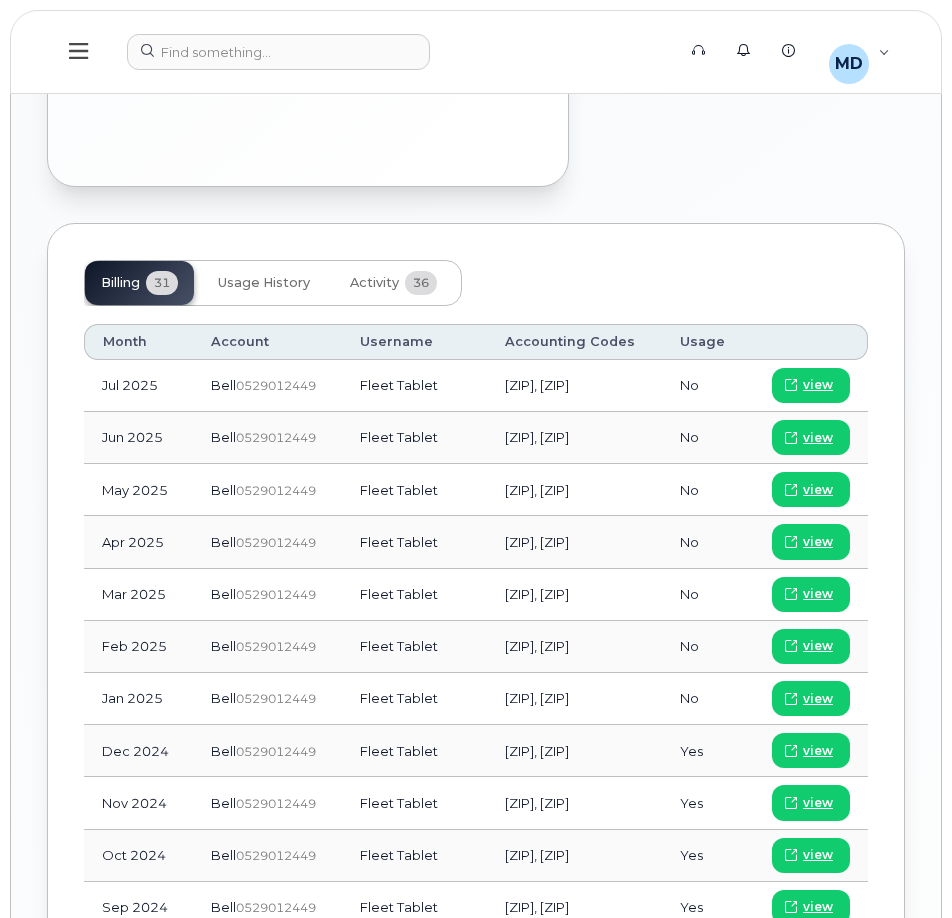 scroll, scrollTop: 1400, scrollLeft: 0, axis: vertical 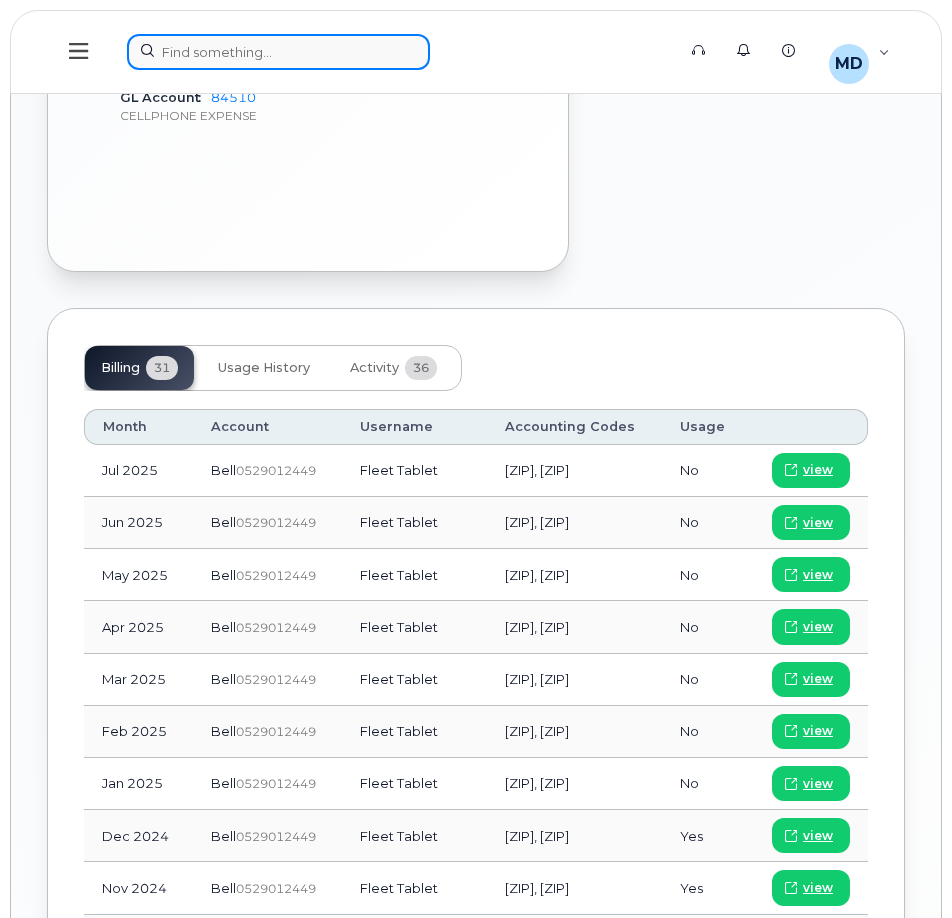 click 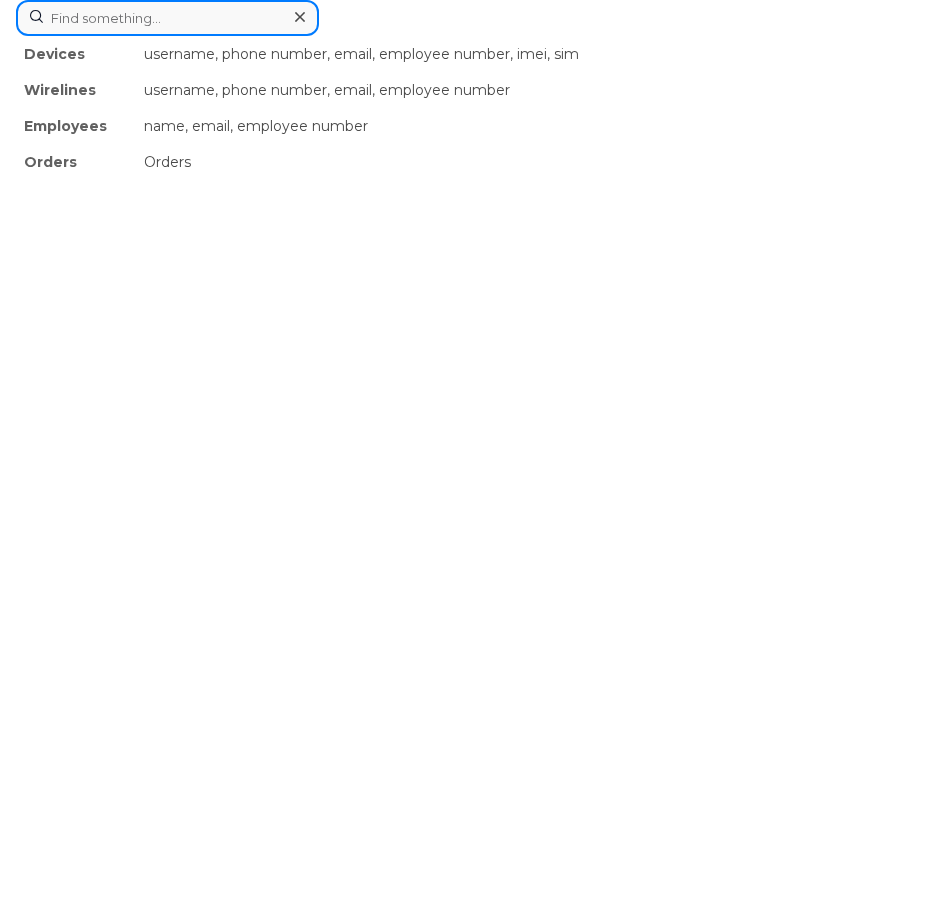 paste on "780-667-5609" 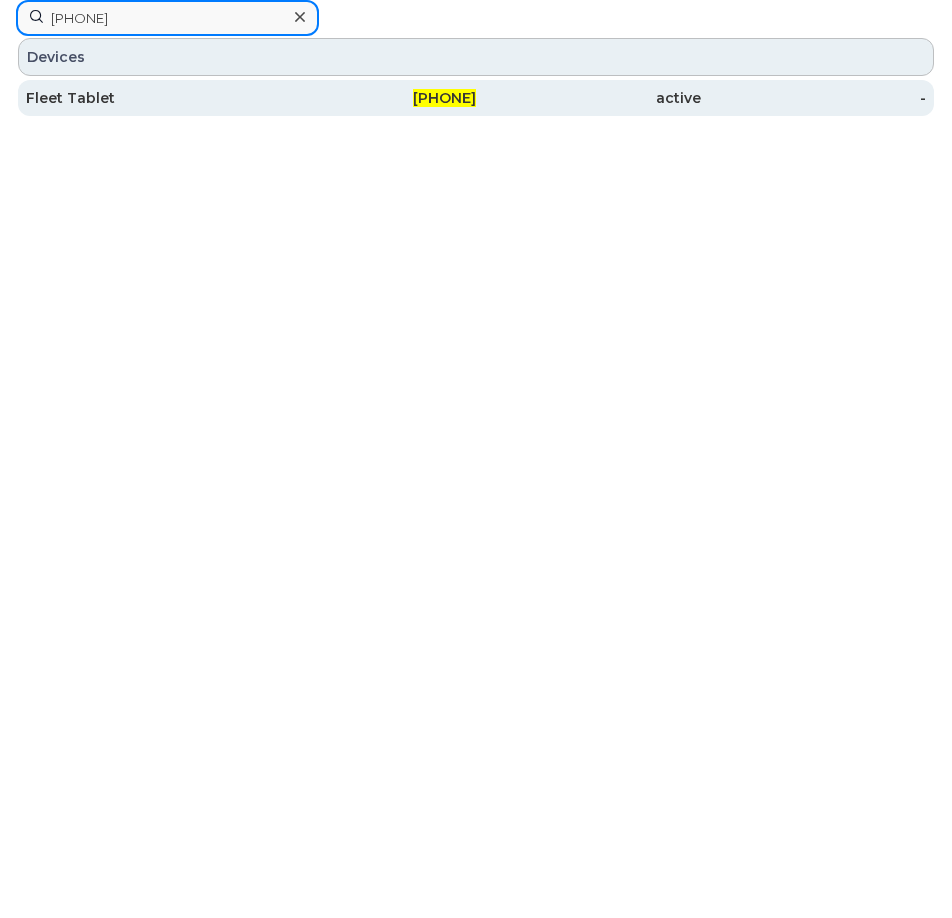 type on "780-667-5609" 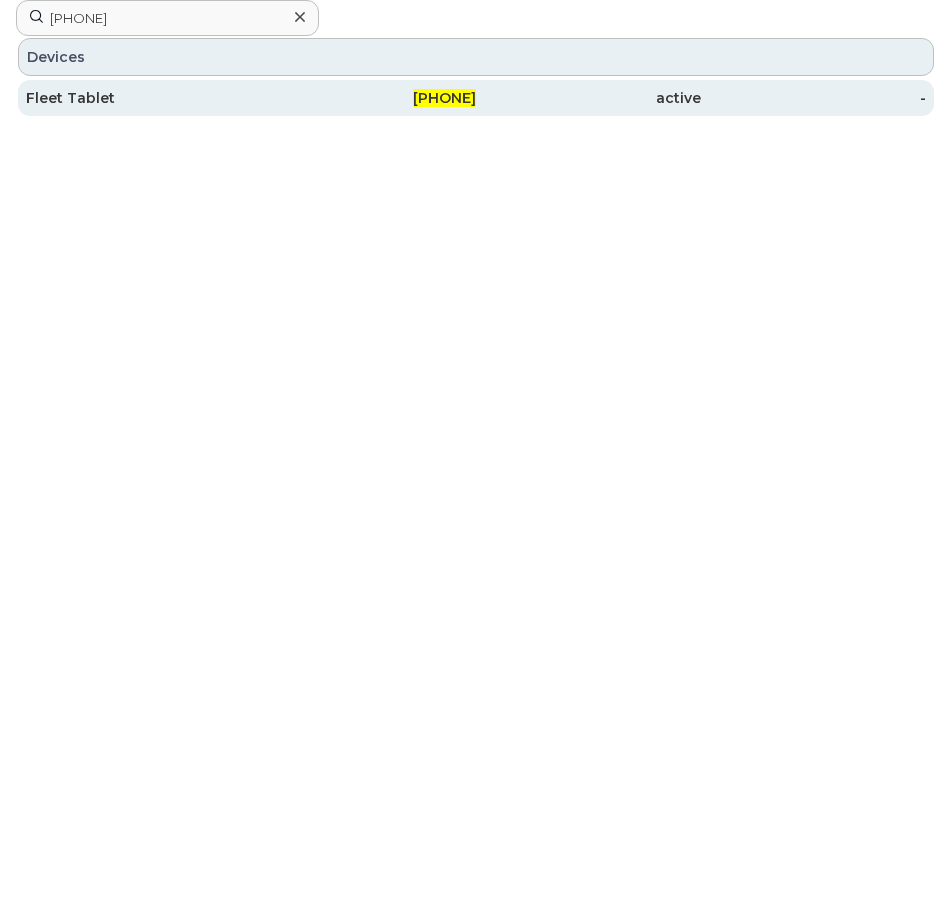 click on "780-667-5609" 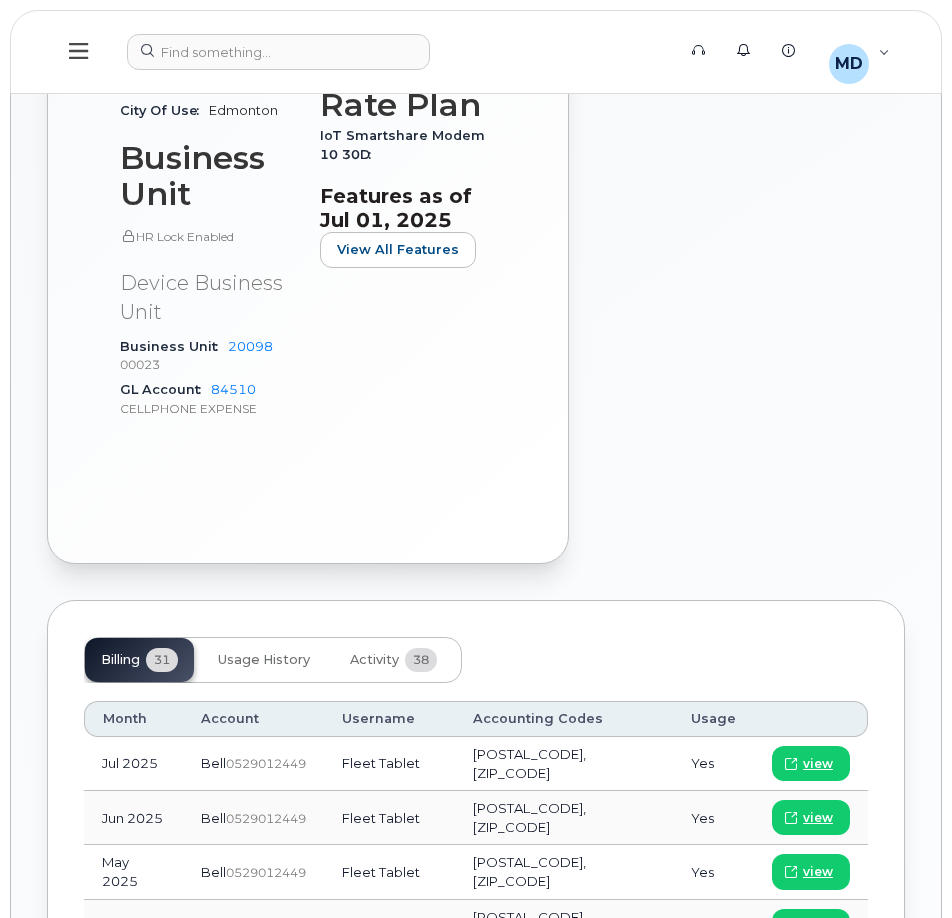 scroll, scrollTop: 1200, scrollLeft: 0, axis: vertical 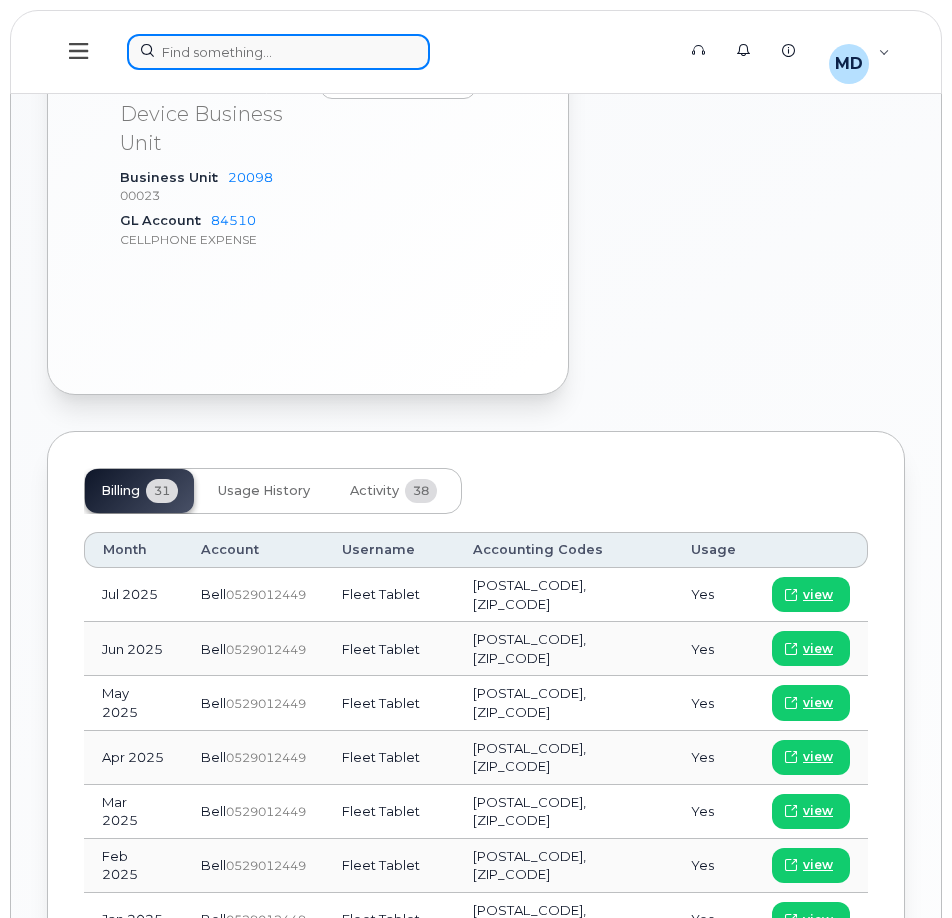 click 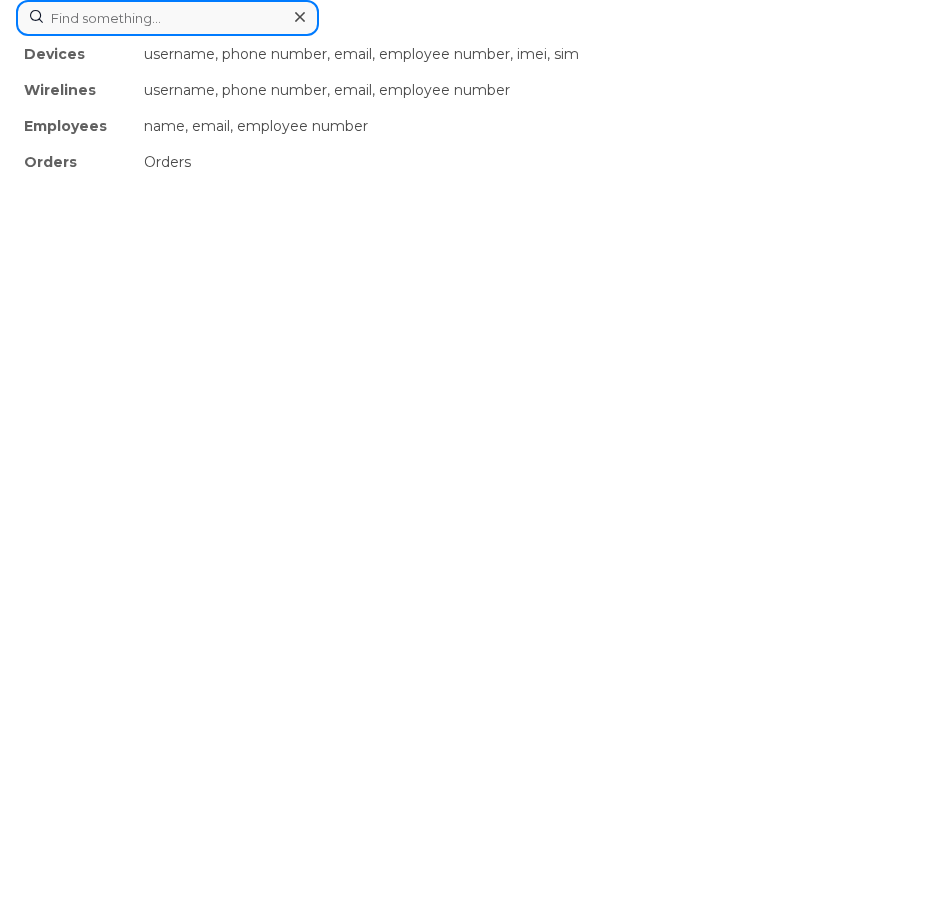 paste on "[PHONE]" 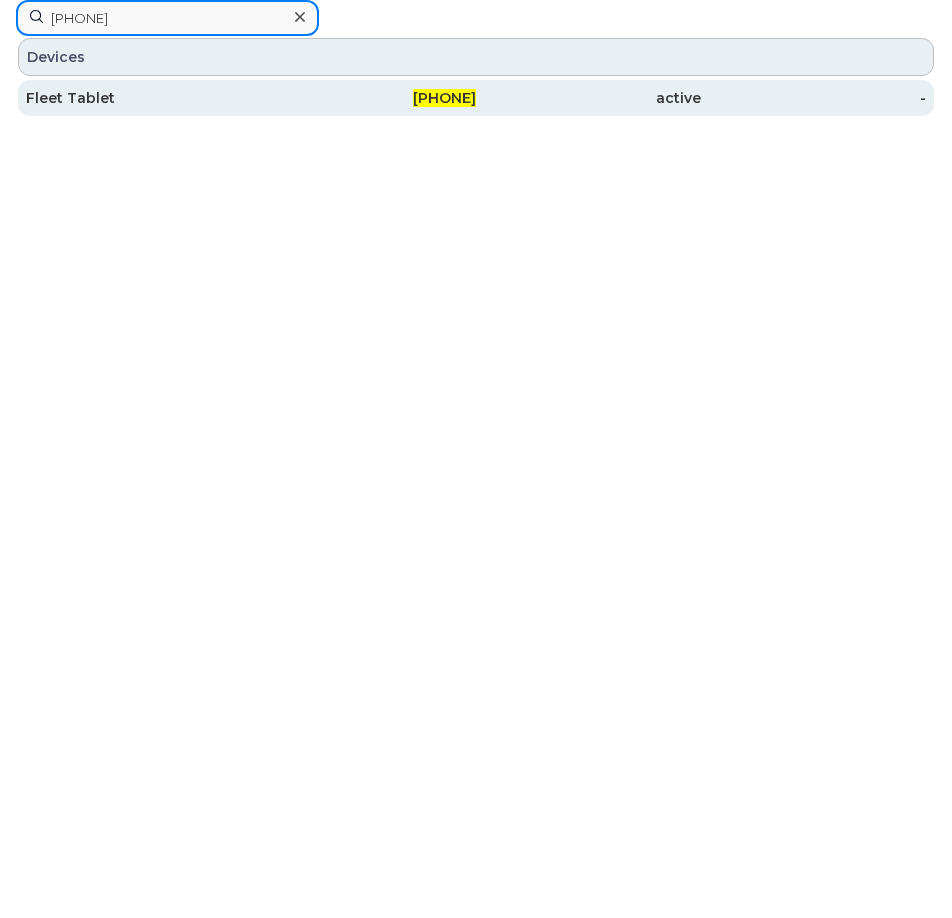 type on "[PHONE]" 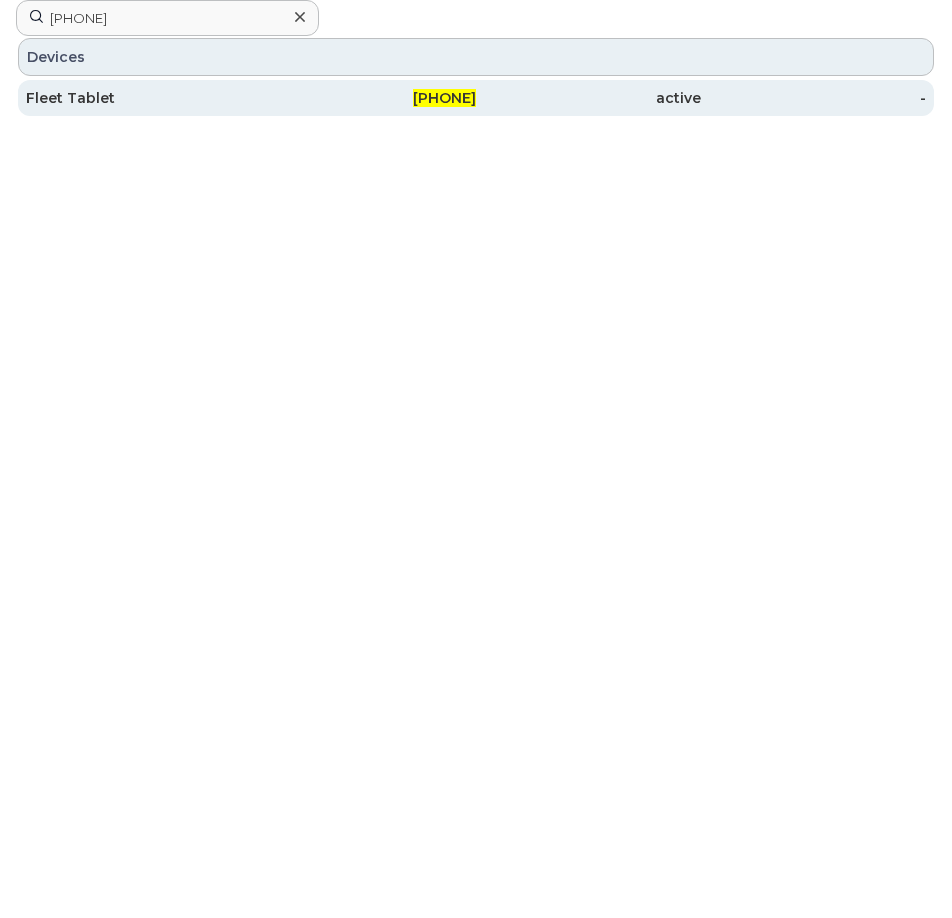click on "[PHONE]" 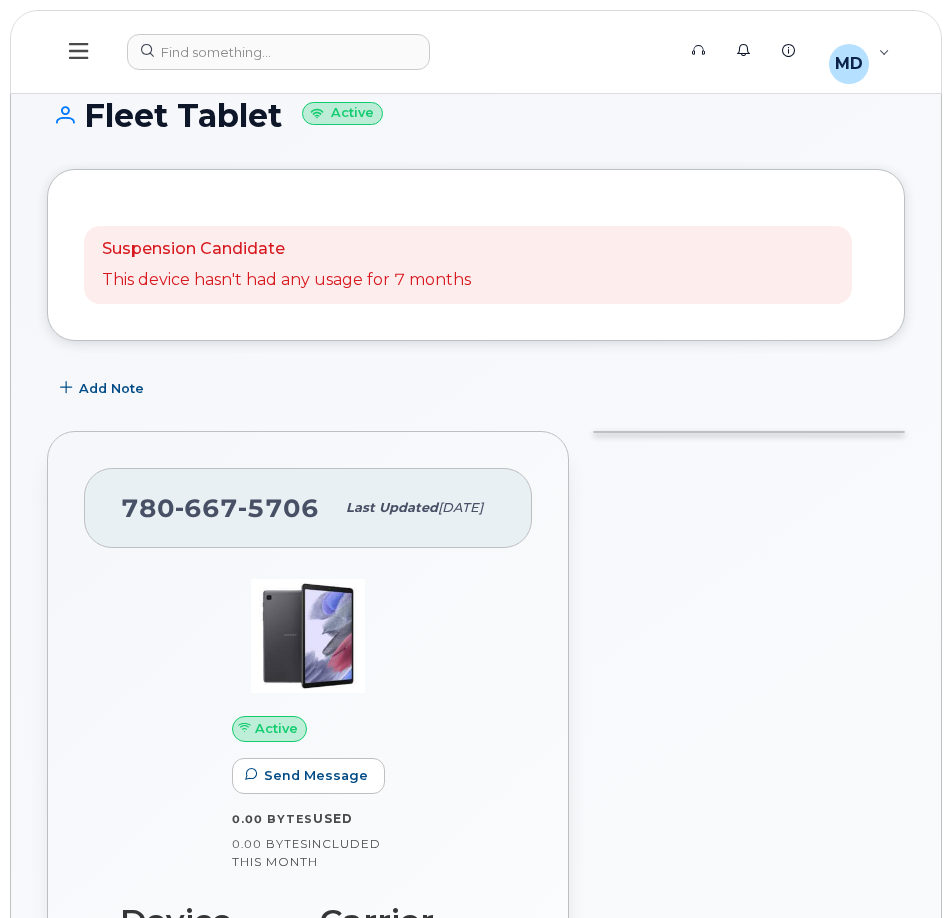 scroll, scrollTop: 0, scrollLeft: 0, axis: both 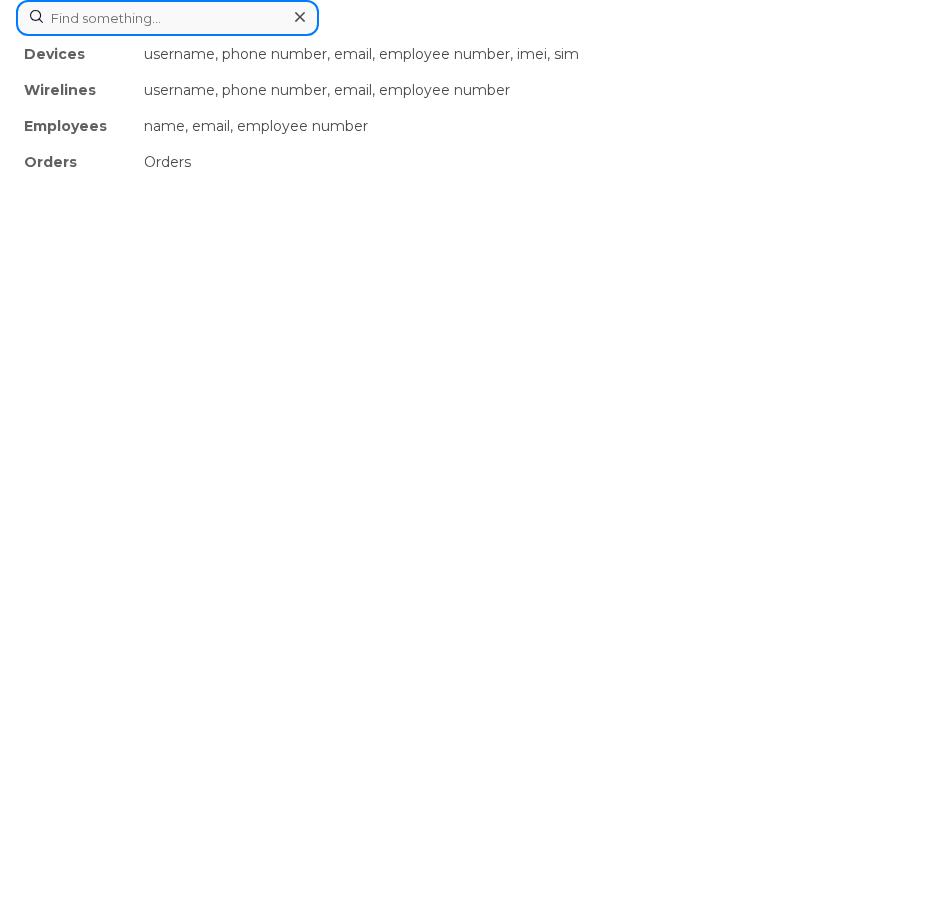 click on "Devices username, phone number, email, employee number, imei, sim Wirelines username, phone number, email, employee number Employees name, email, employee number Orders Orders" 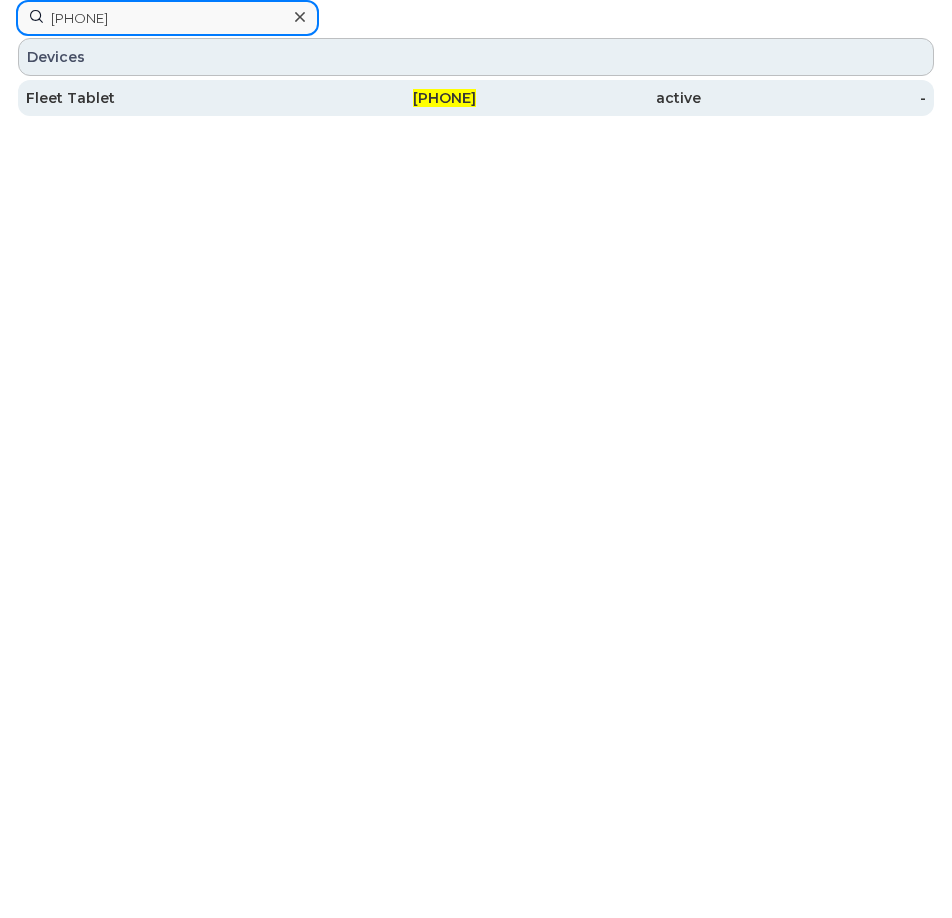 type on "780-667-5896" 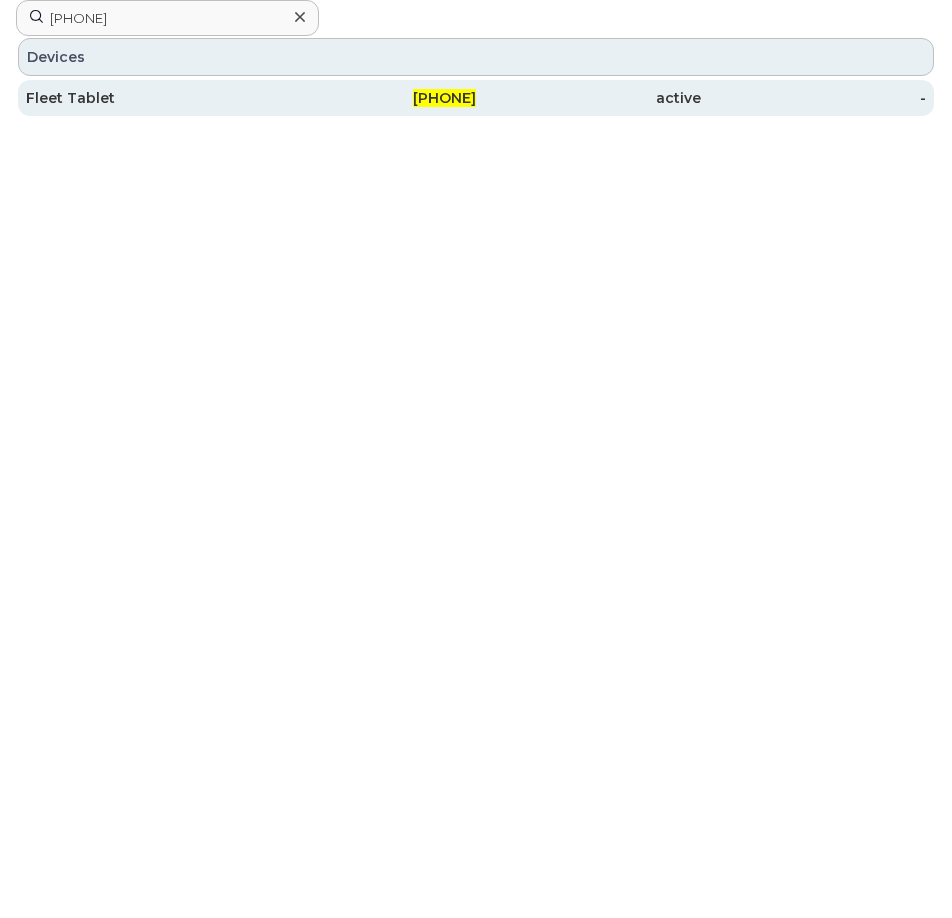 click on "780-667-5896" 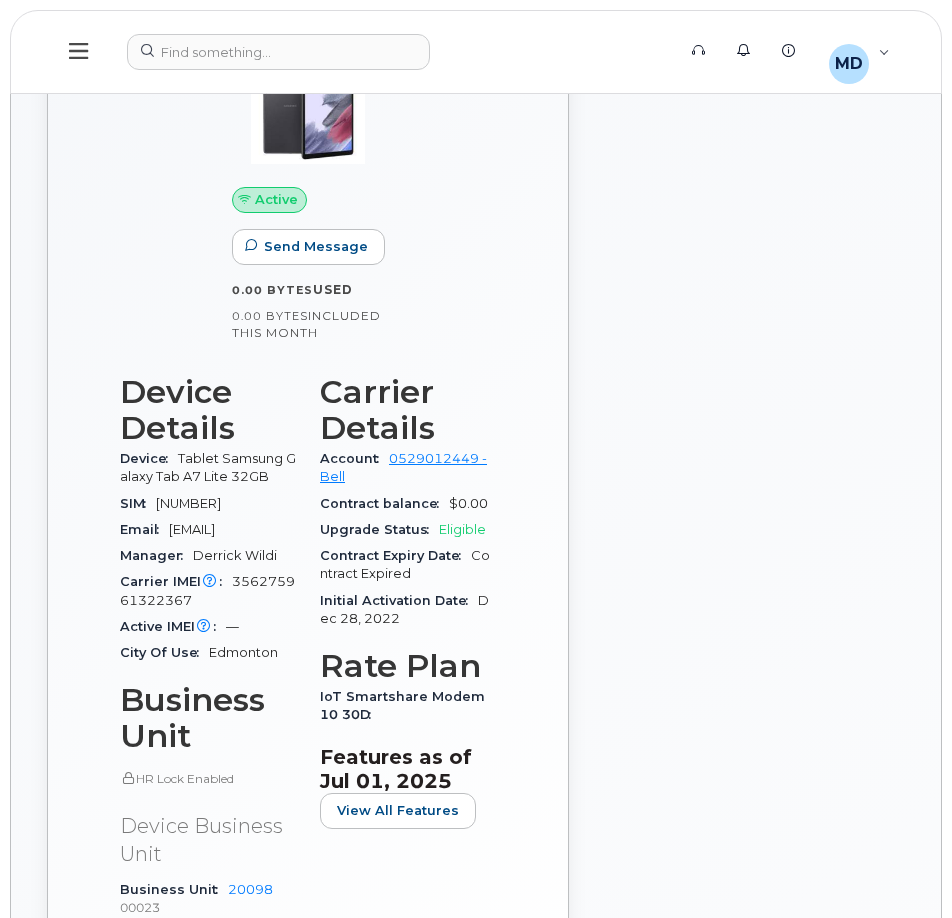 scroll, scrollTop: 1100, scrollLeft: 0, axis: vertical 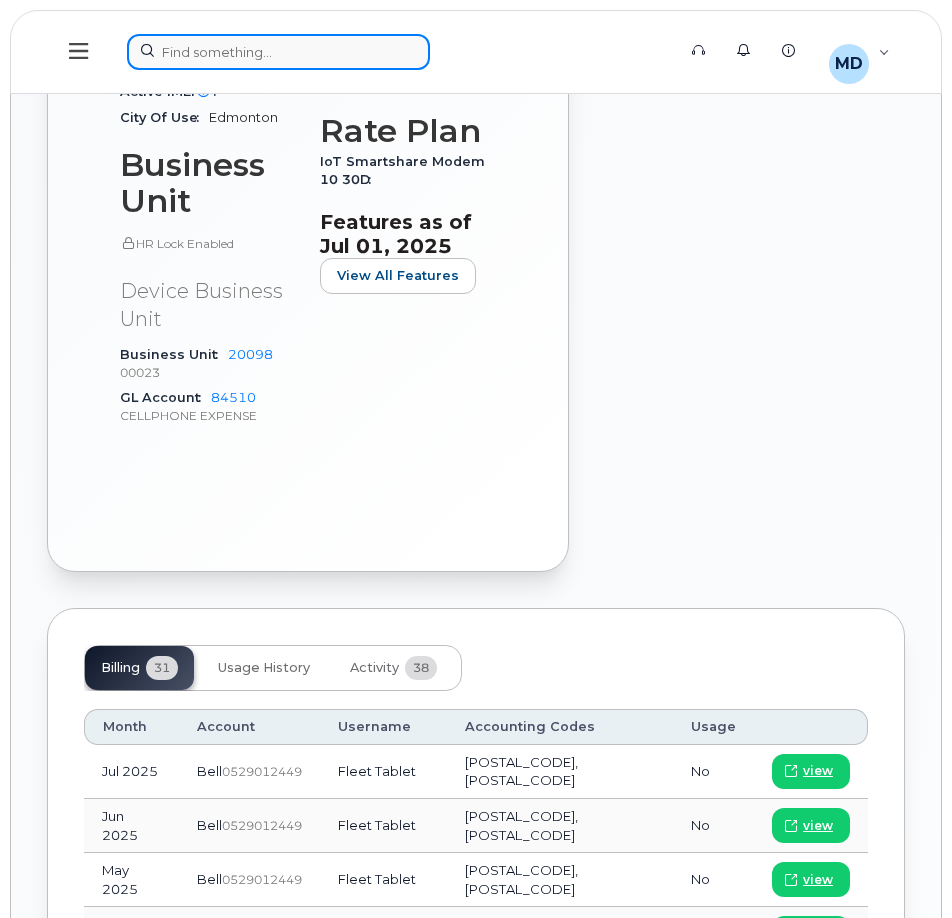 click 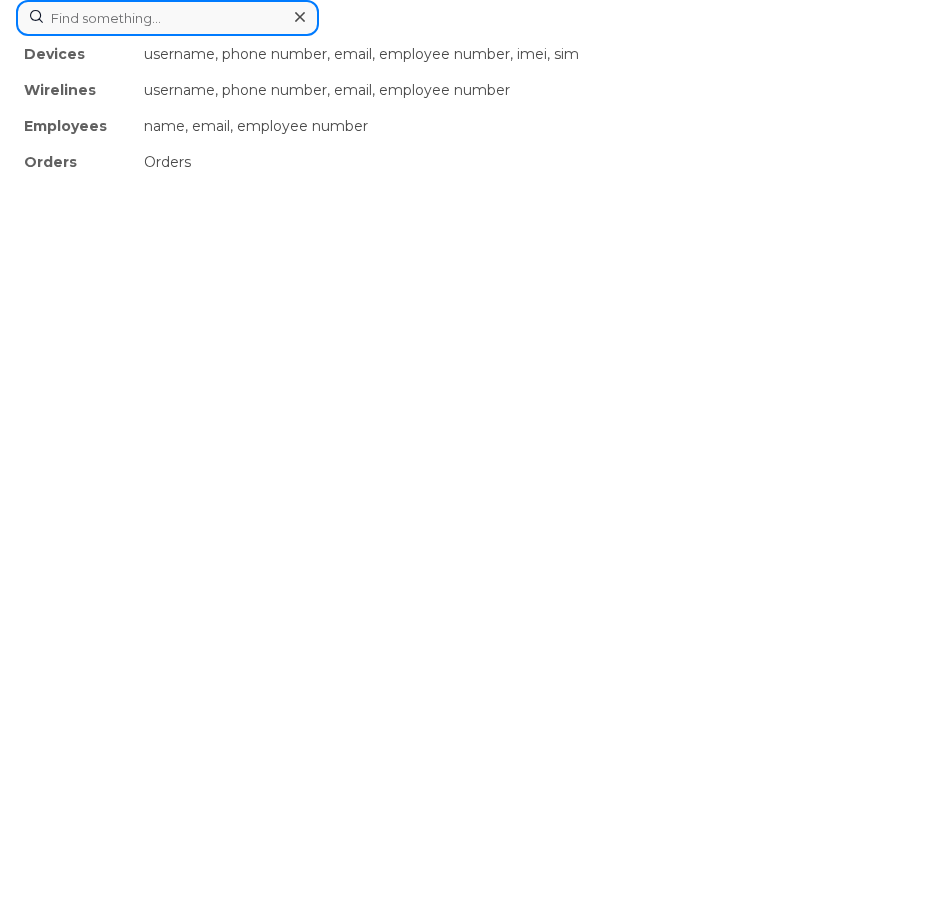 paste on "780-667-5957" 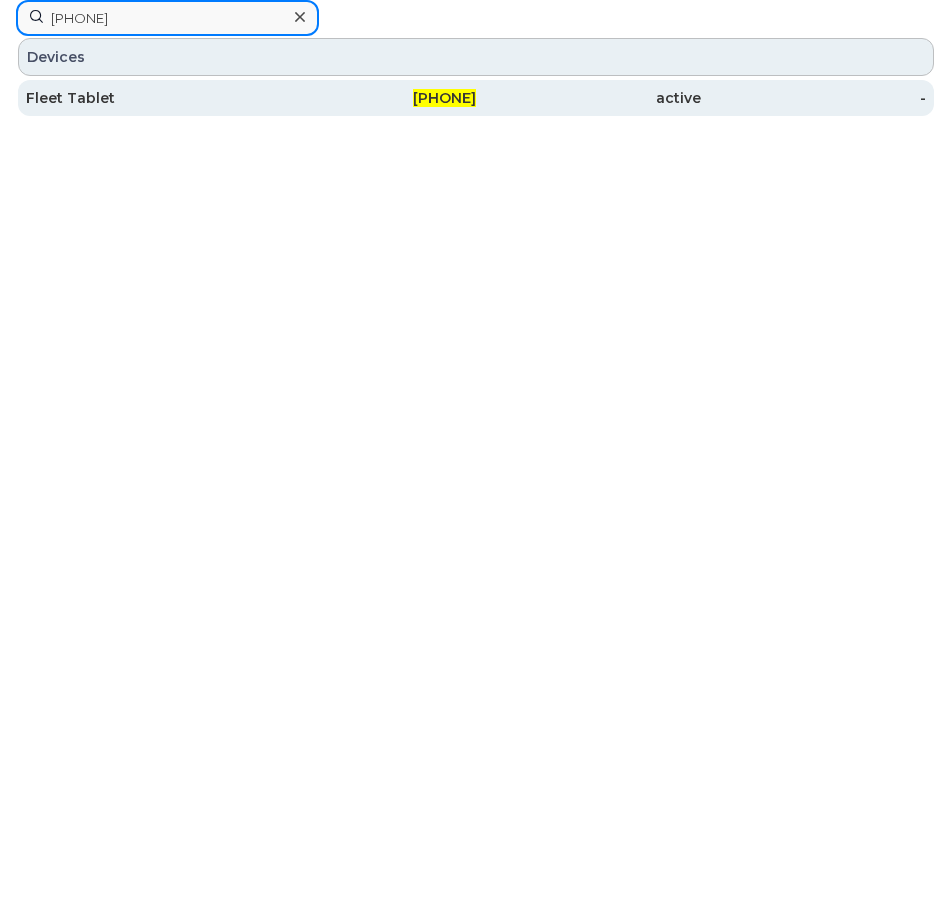 type on "780-667-5957" 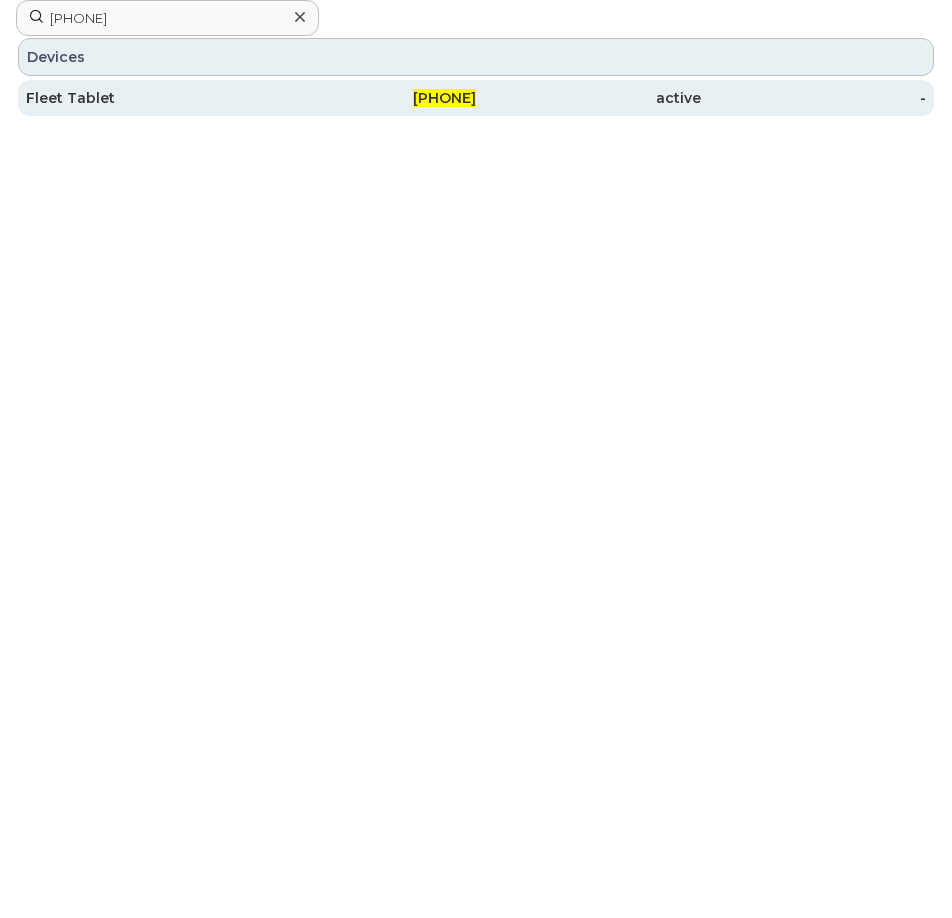 click on "780-667-5957" 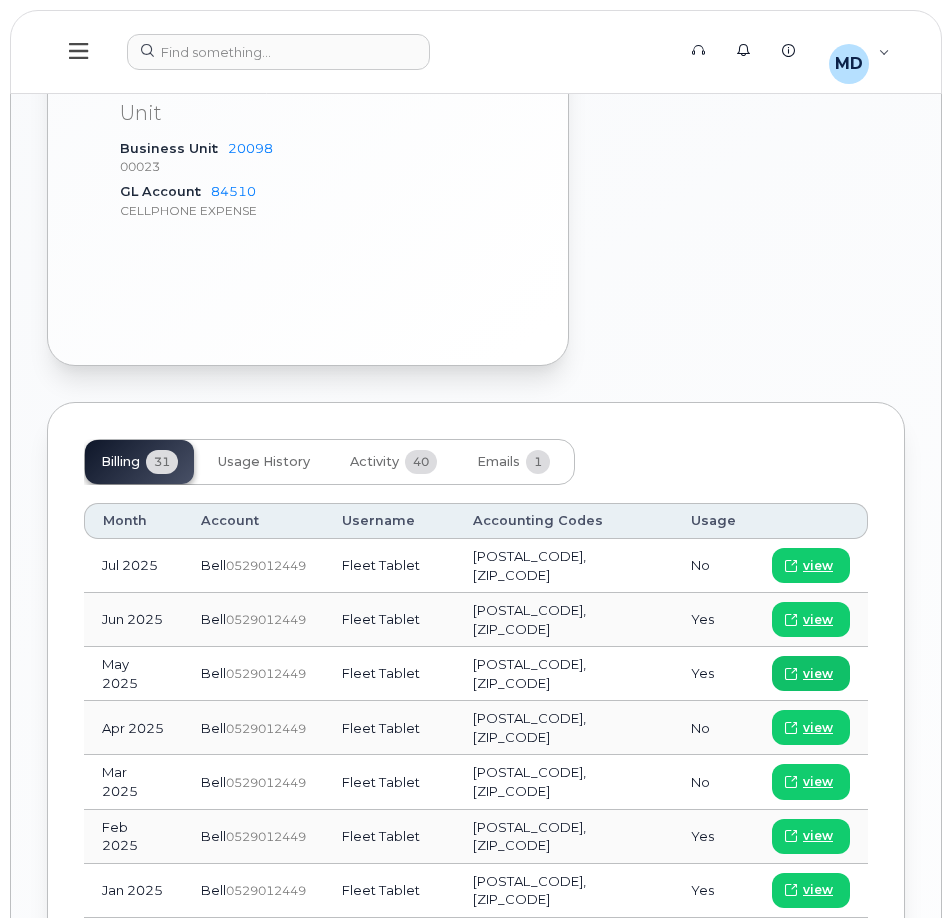 scroll, scrollTop: 1381, scrollLeft: 0, axis: vertical 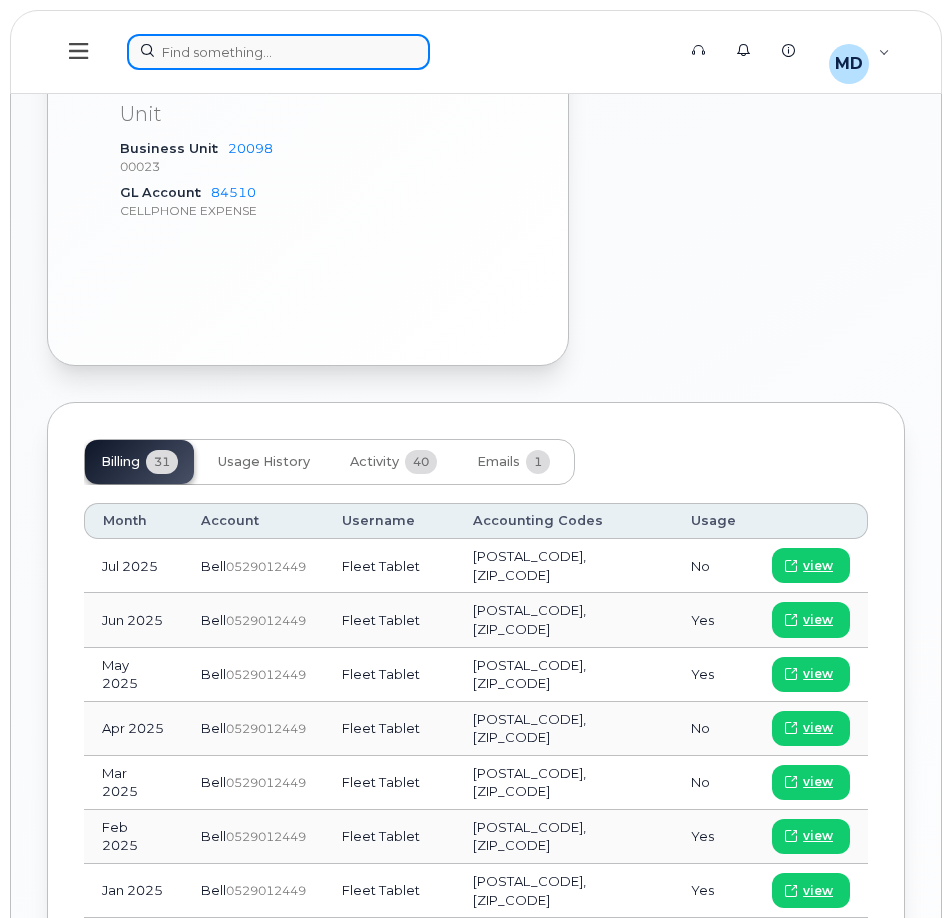 click 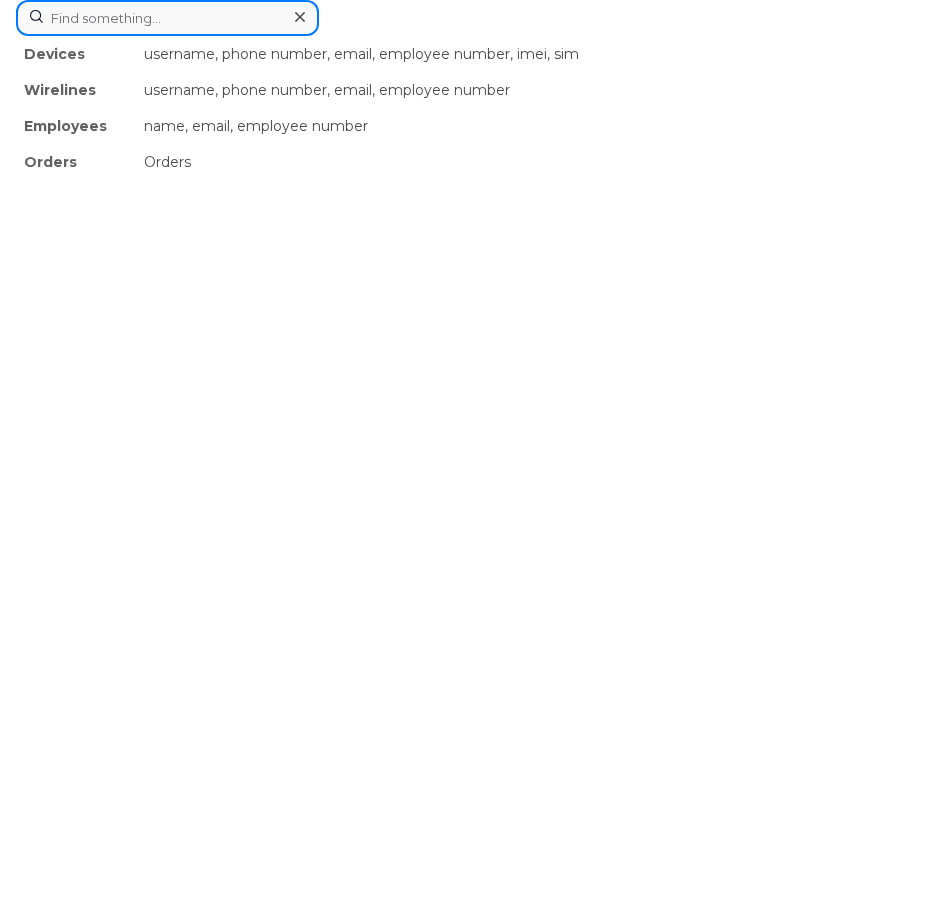 paste on "780-667-5965" 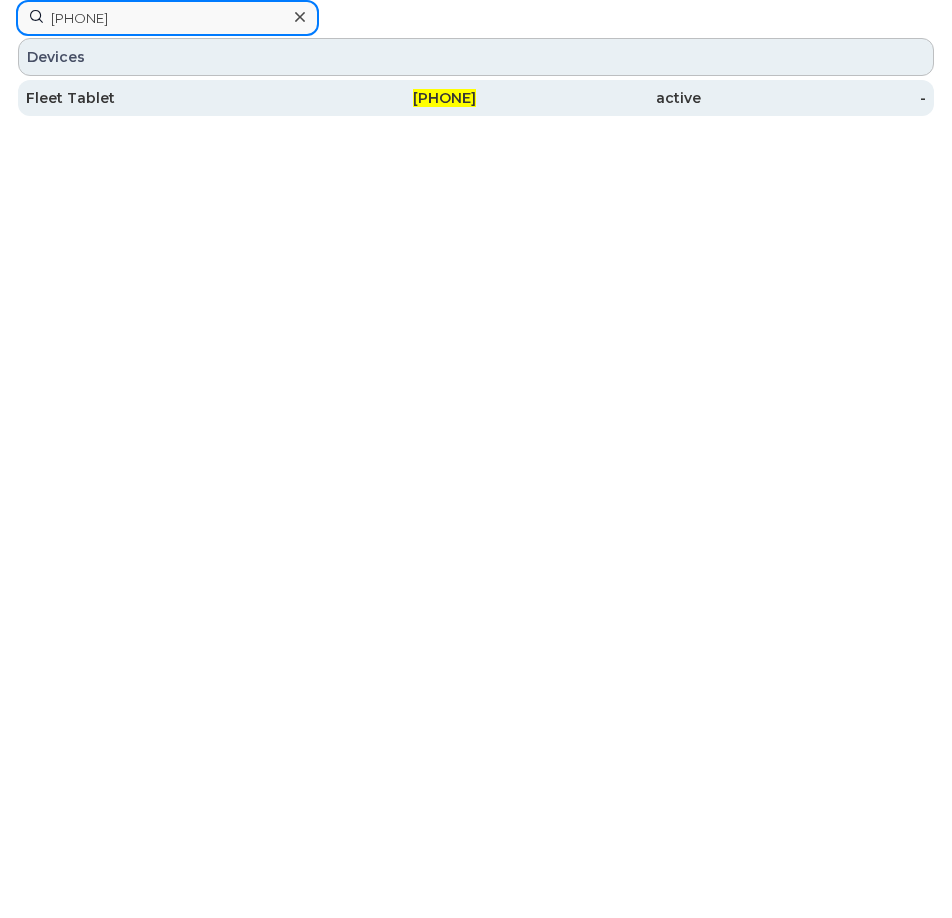 type on "780-667-5965" 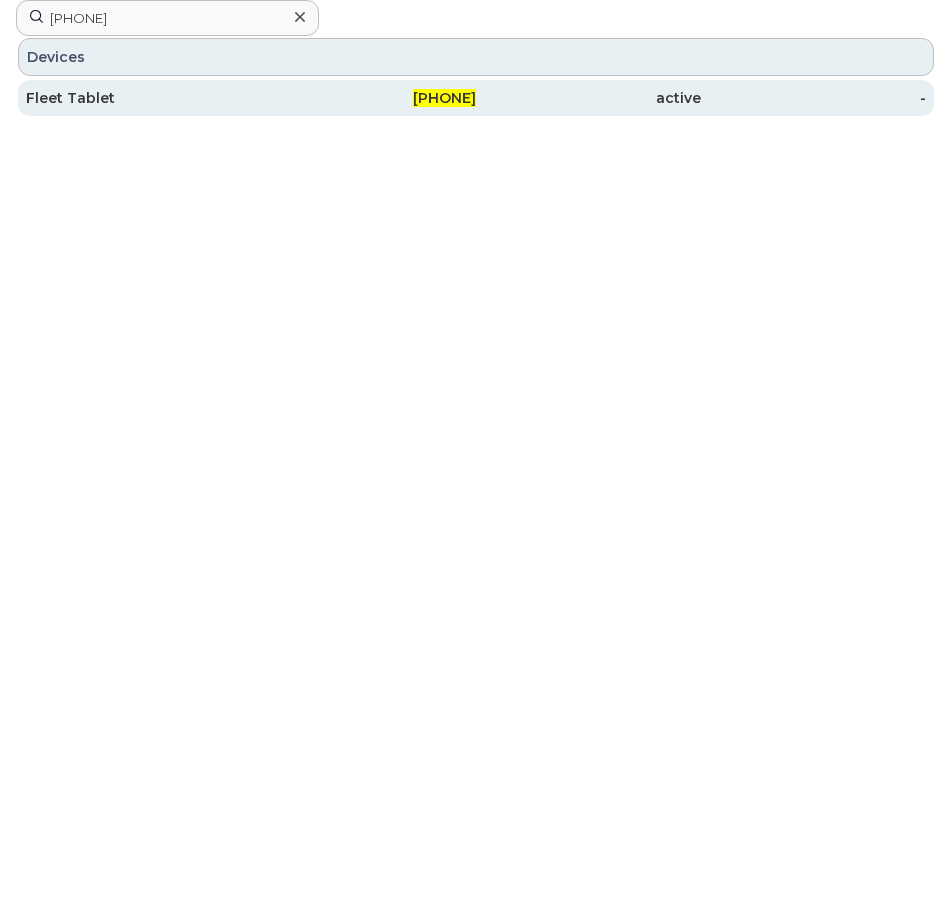 click on "780-667-5965" 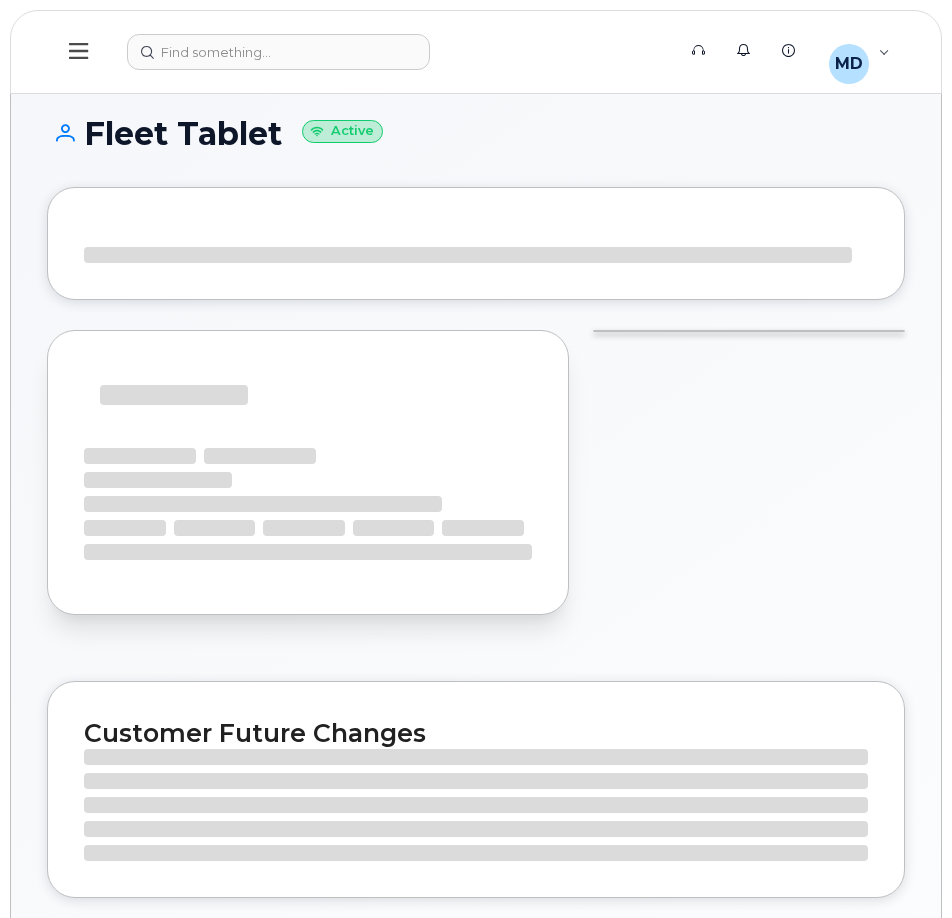 scroll, scrollTop: 0, scrollLeft: 0, axis: both 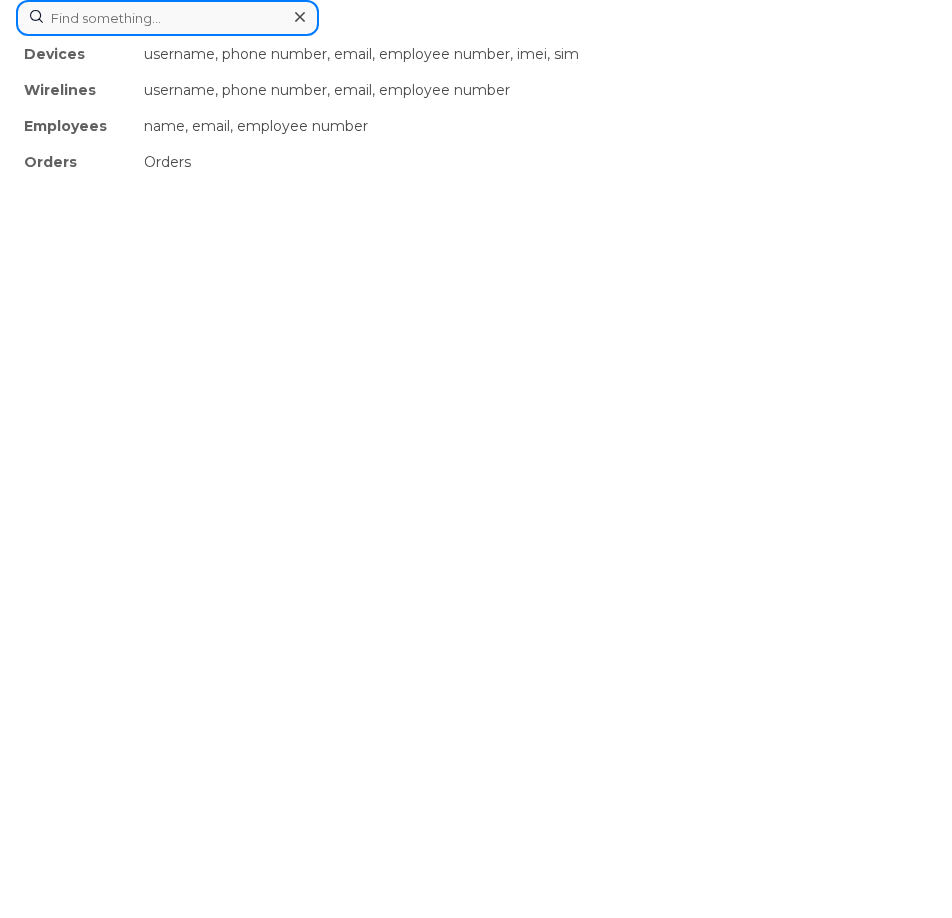click on "Devices username, phone number, email, employee number, imei, sim Wirelines username, phone number, email, employee number Employees name, email, employee number Orders Orders" 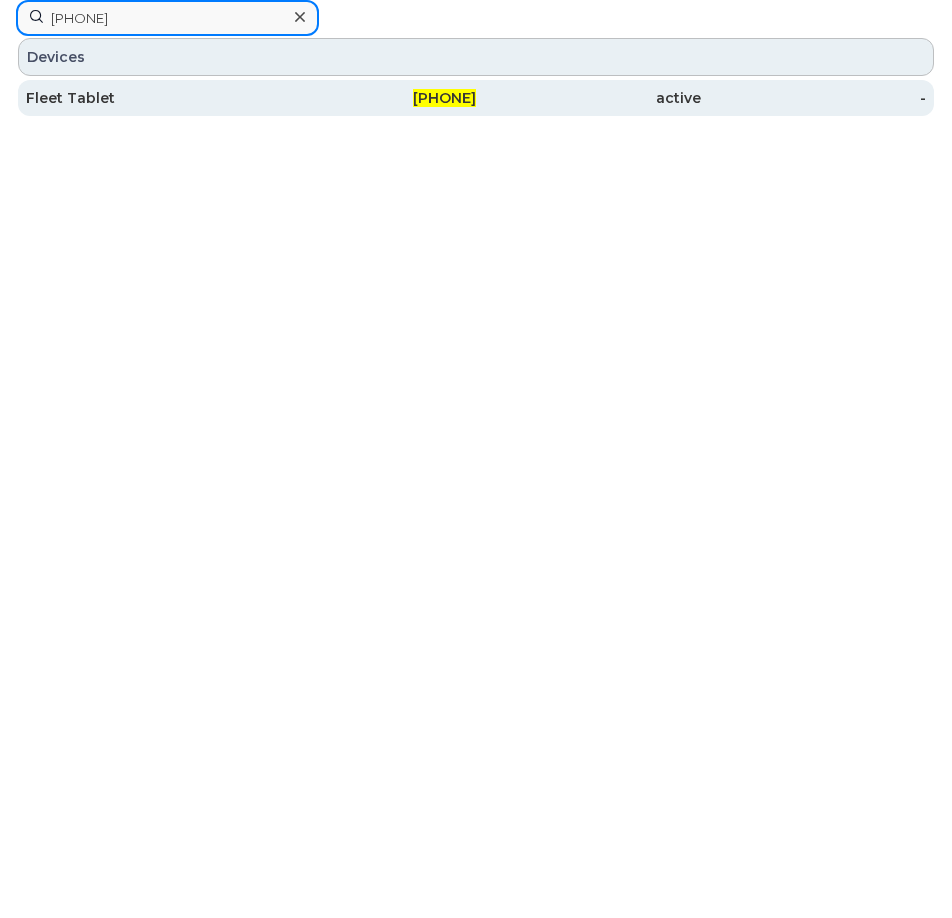 type on "780-667-6186" 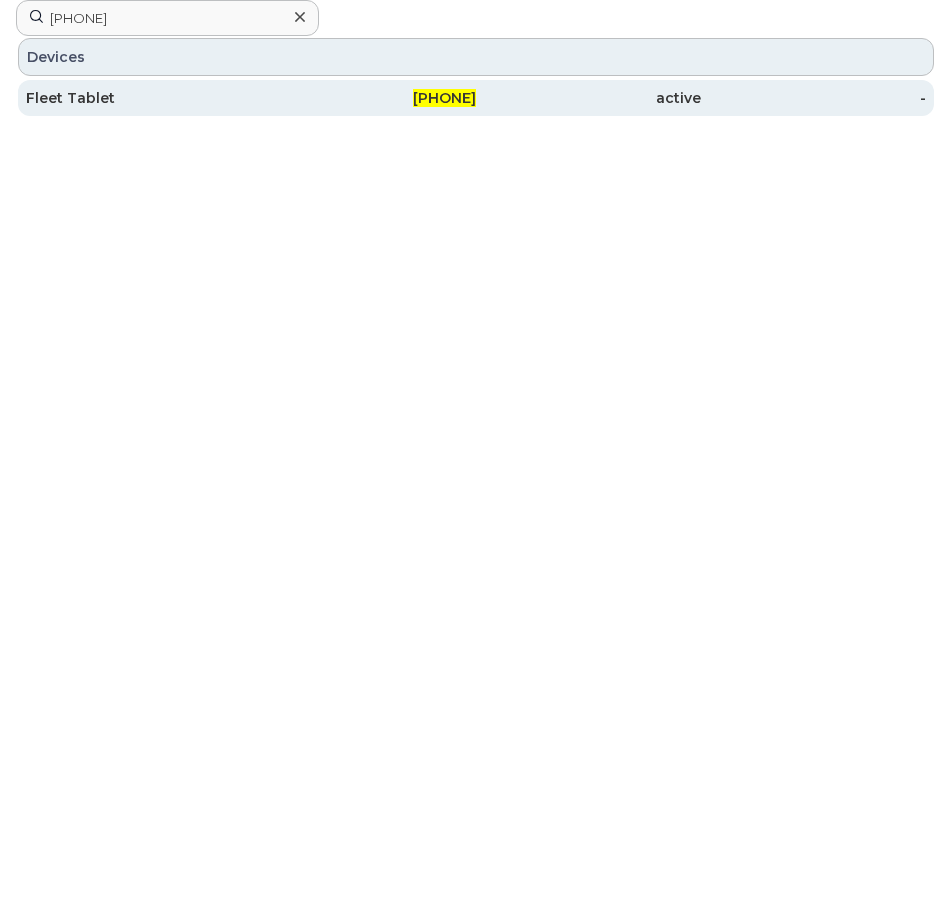 click on "780-667-6186" 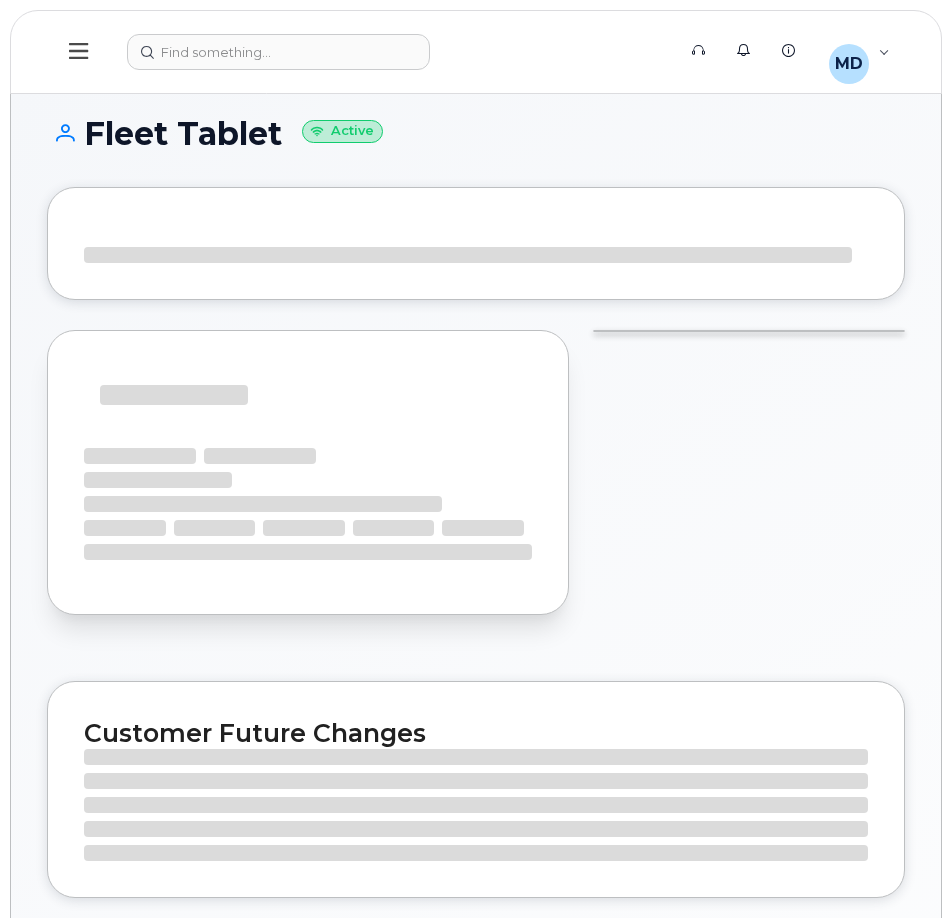 scroll, scrollTop: 0, scrollLeft: 0, axis: both 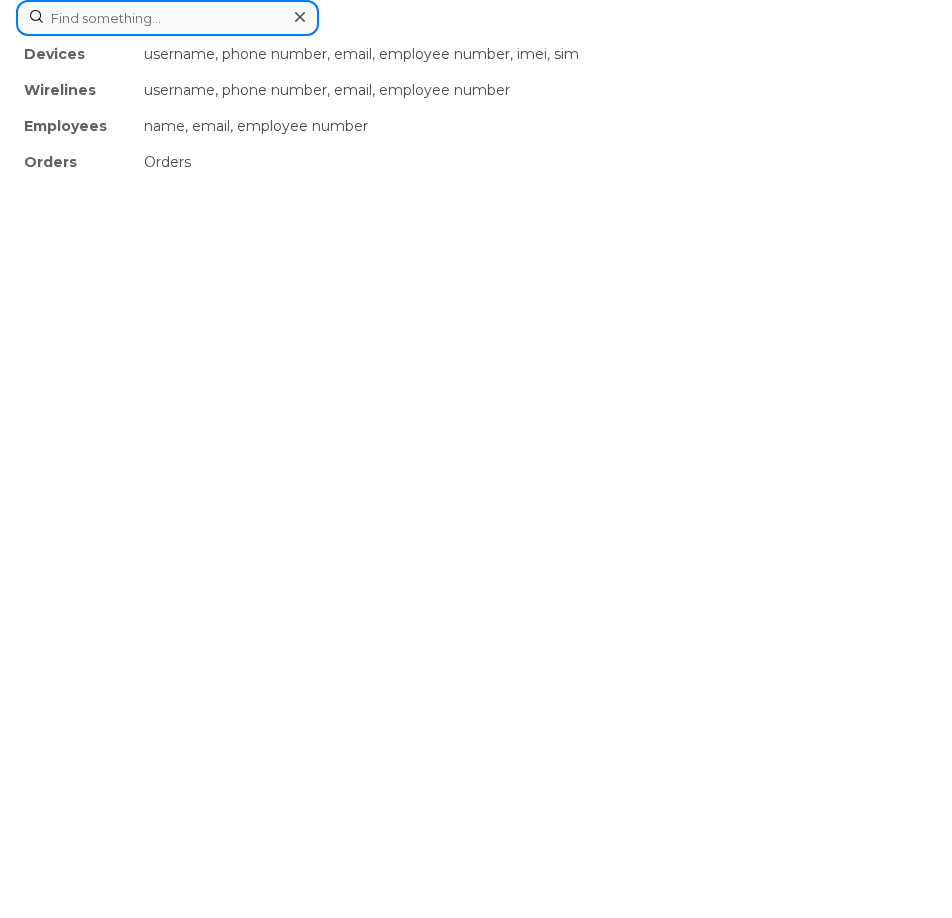 click on "Devices username, phone number, email, employee number, imei, sim Wirelines username, phone number, email, employee number Employees name, email, employee number Orders Orders" 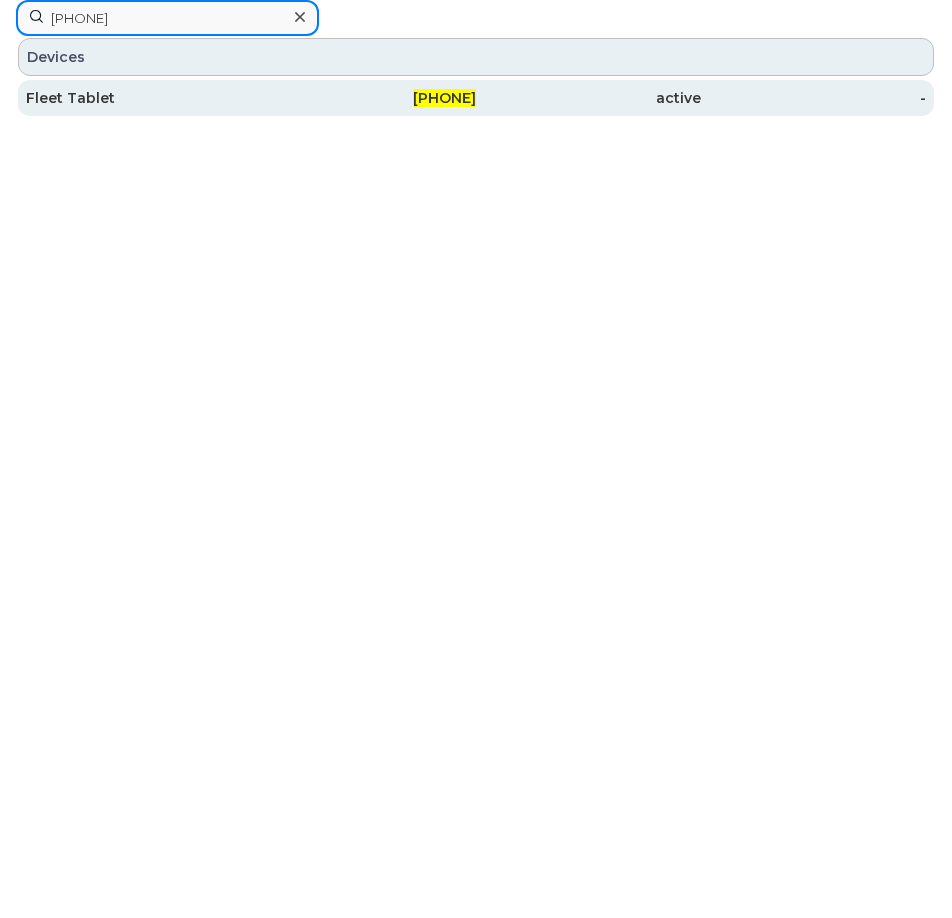 type on "[PHONE]" 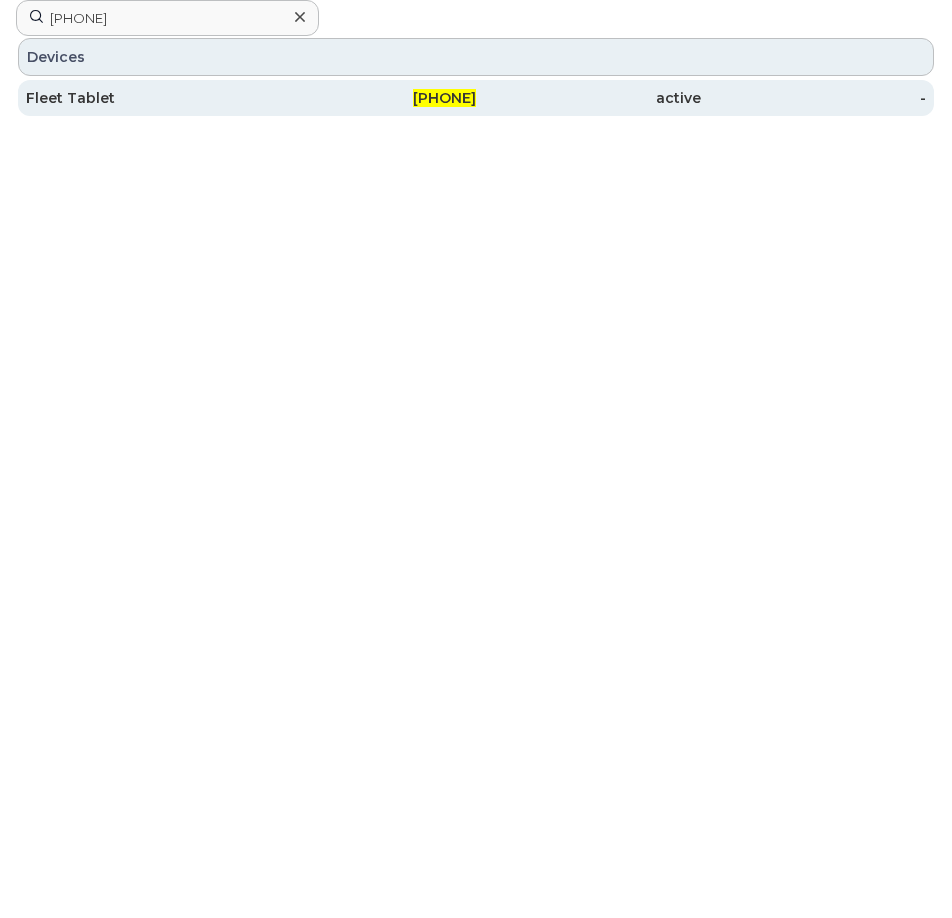 click on "[PHONE]" 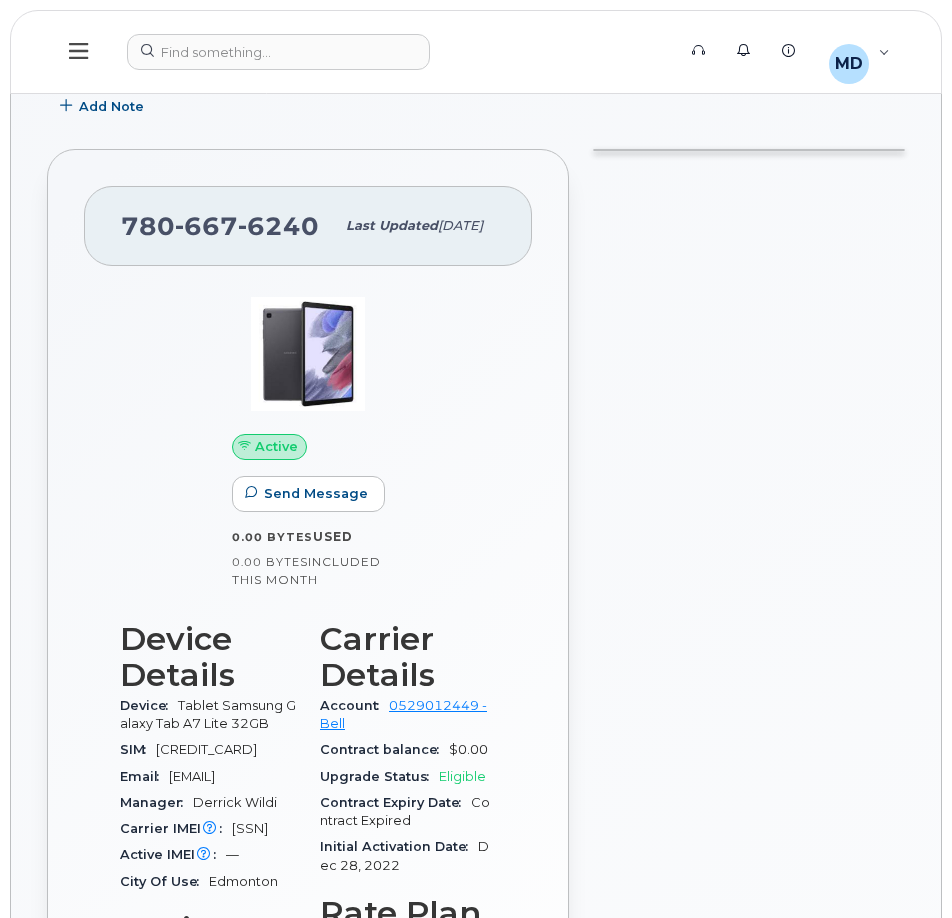 scroll, scrollTop: 0, scrollLeft: 0, axis: both 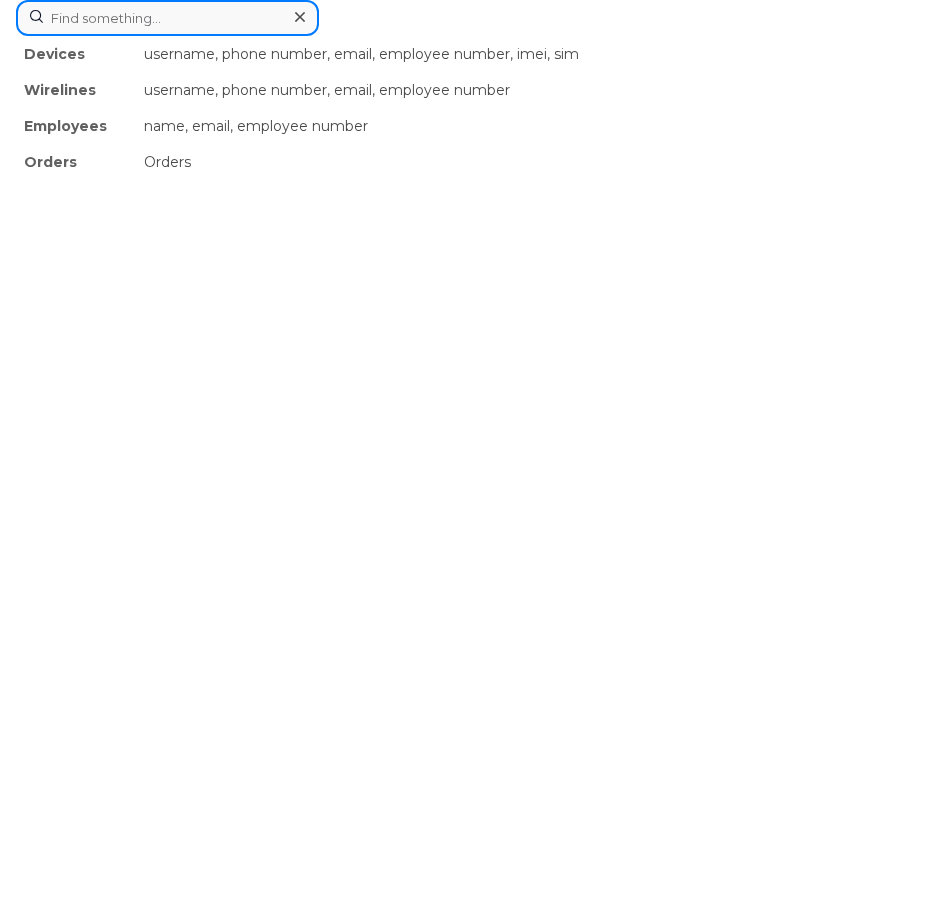 click on "Devices username, phone number, email, employee number, imei, sim Wirelines username, phone number, email, employee number Employees name, email, employee number Orders Orders" 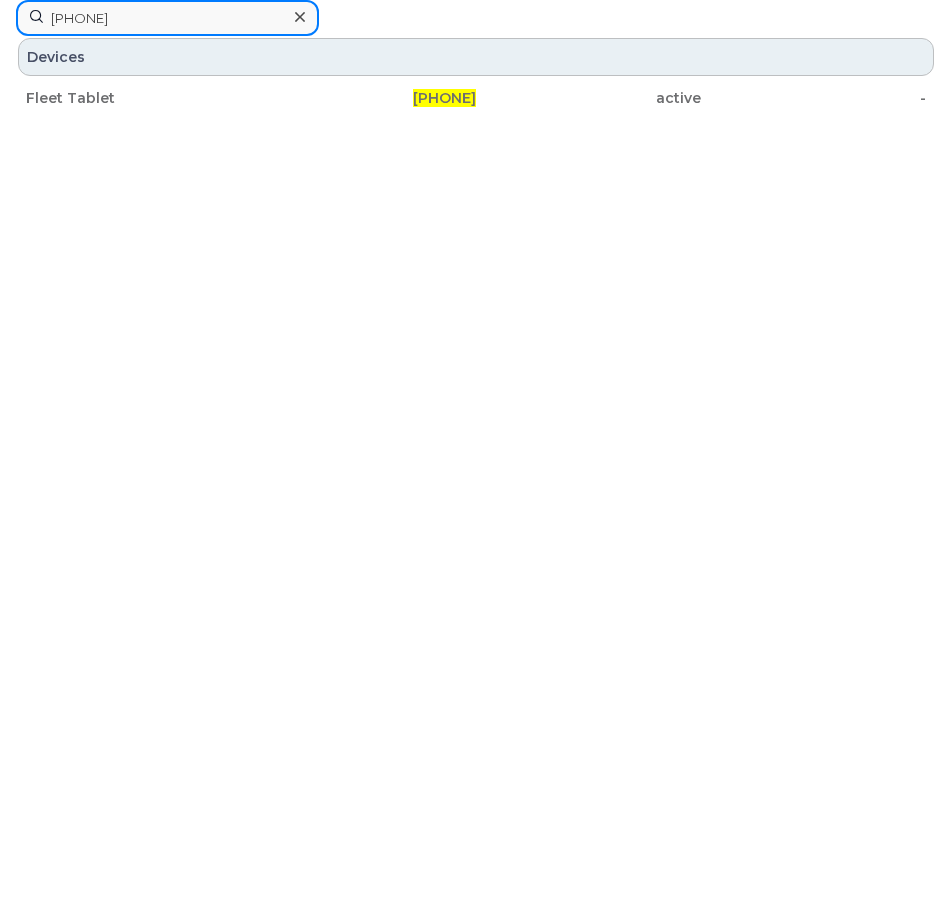 type on "[PHONE]" 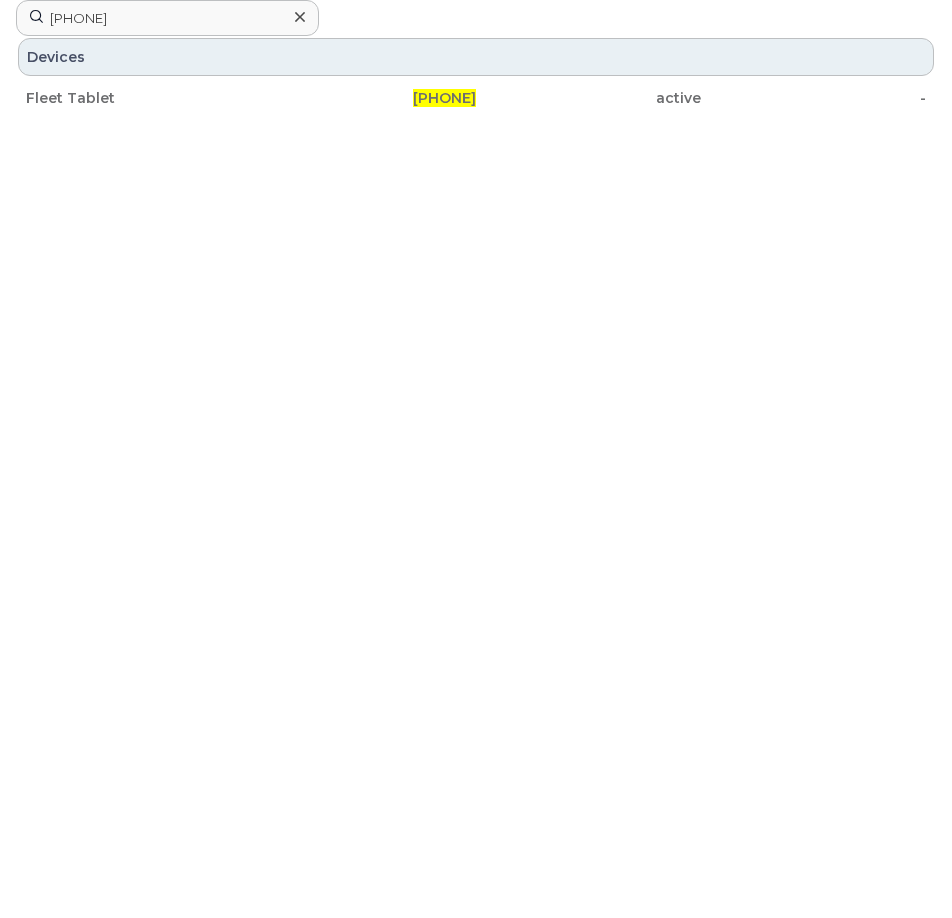 click on "[PHONE]" 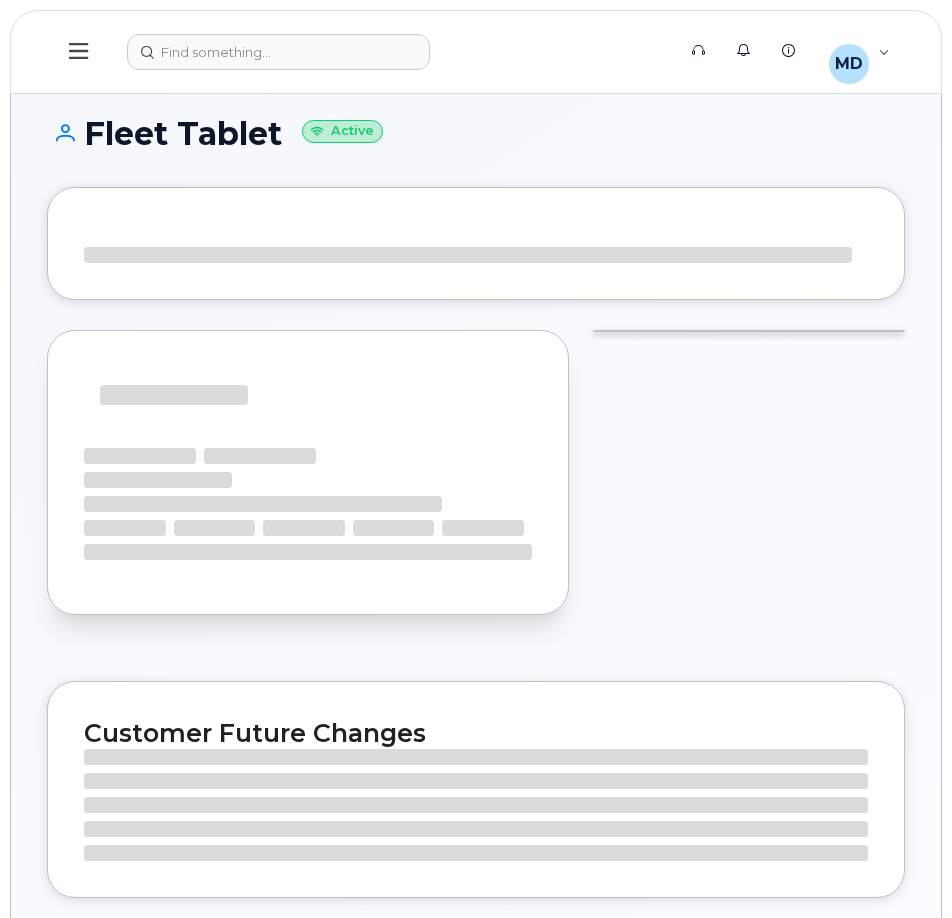 scroll, scrollTop: 0, scrollLeft: 0, axis: both 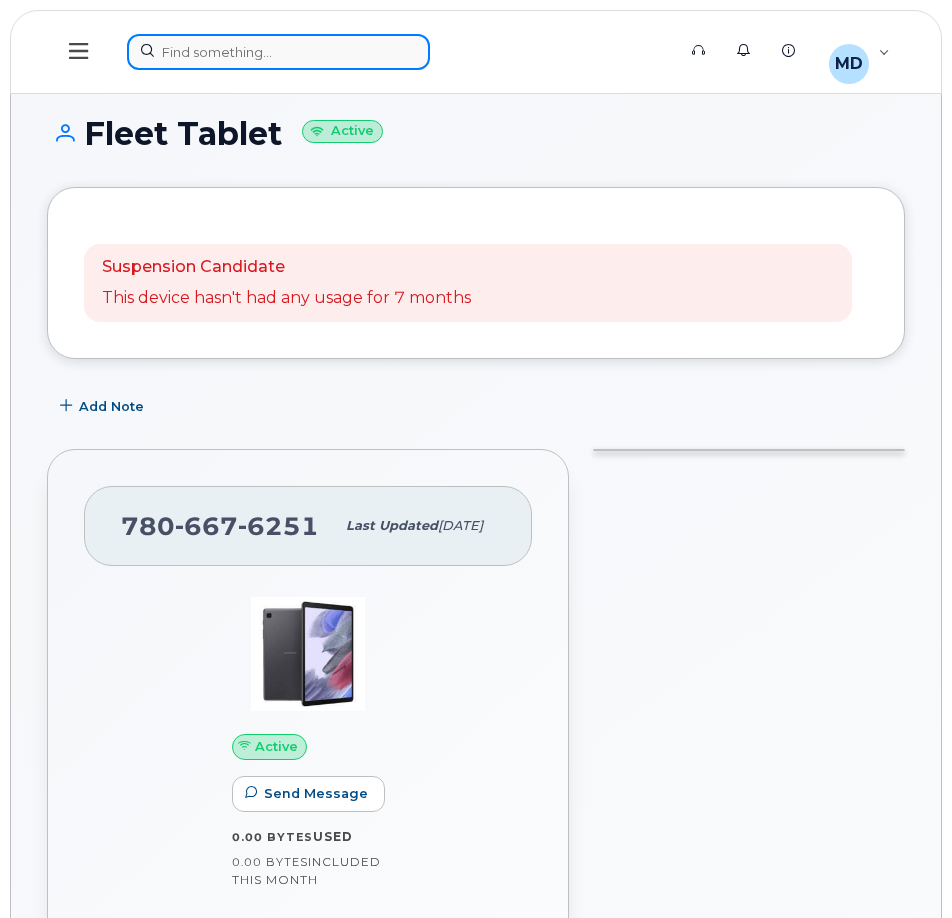 click 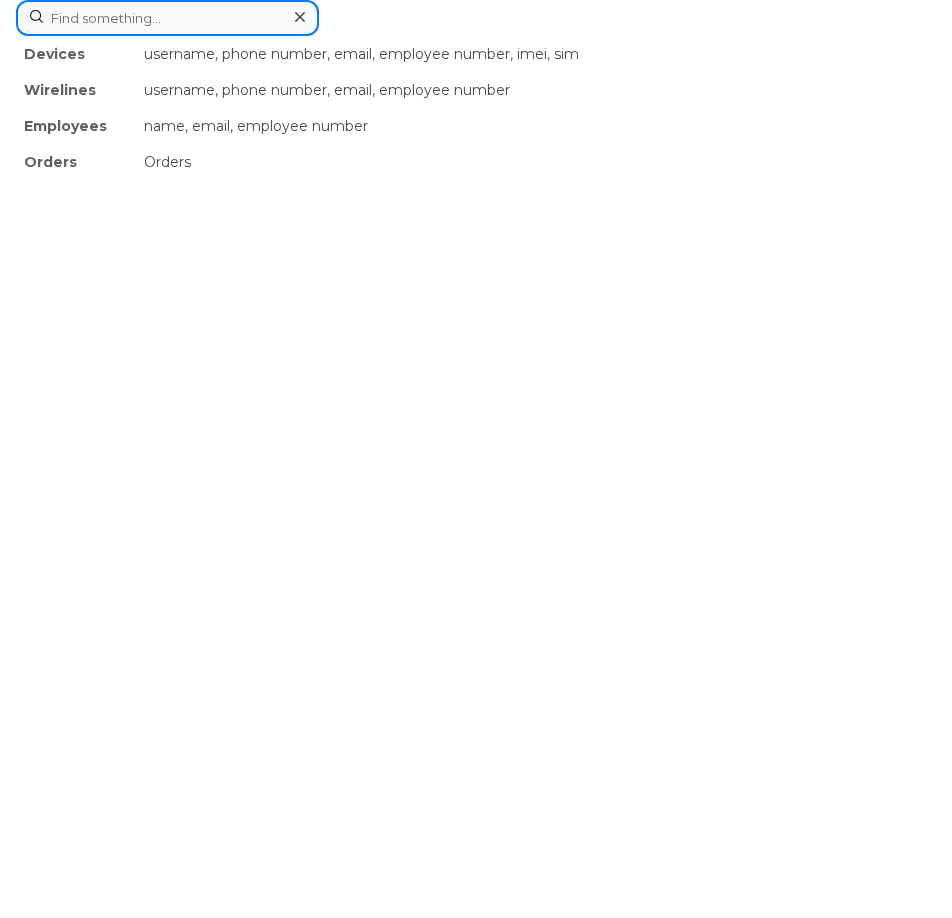 paste on "[PHONE]" 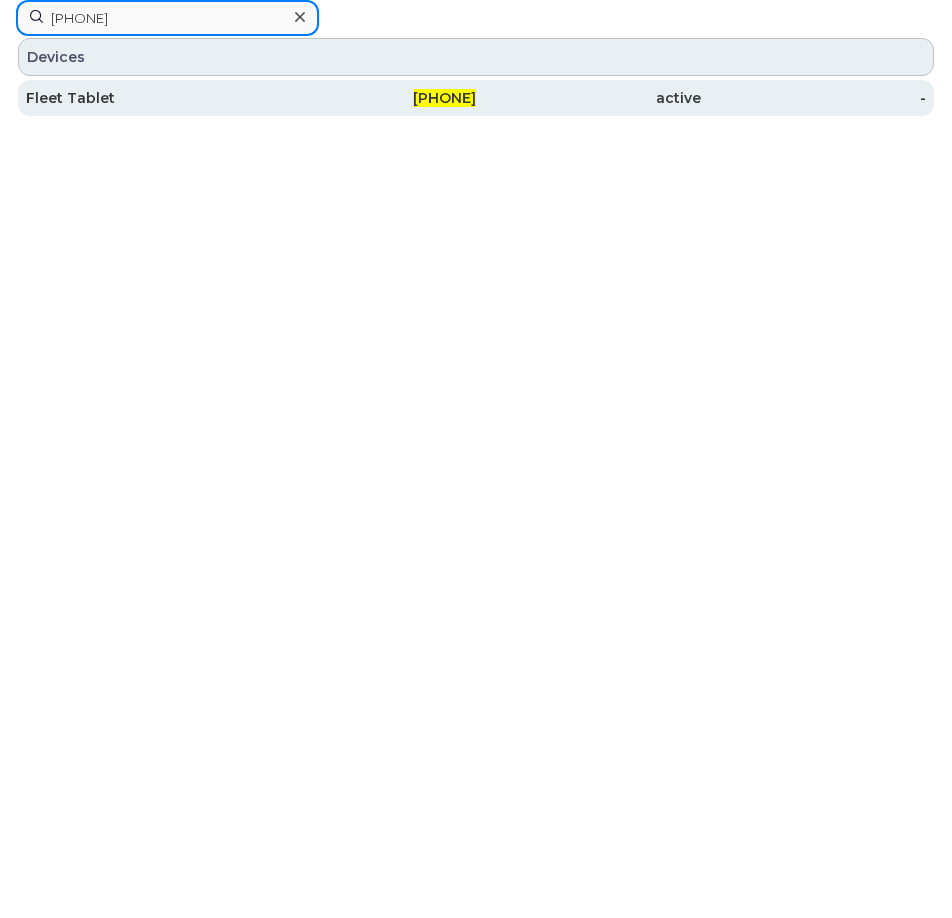 type on "[PHONE]" 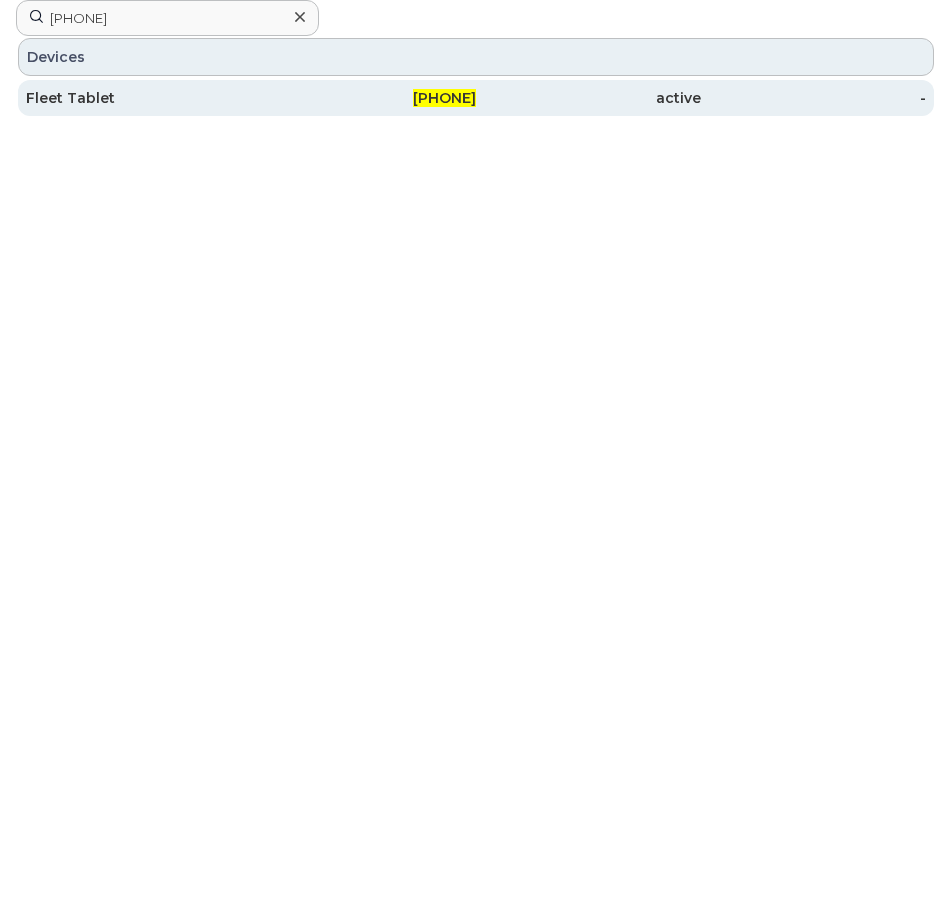 click on "Fleet Tablet" 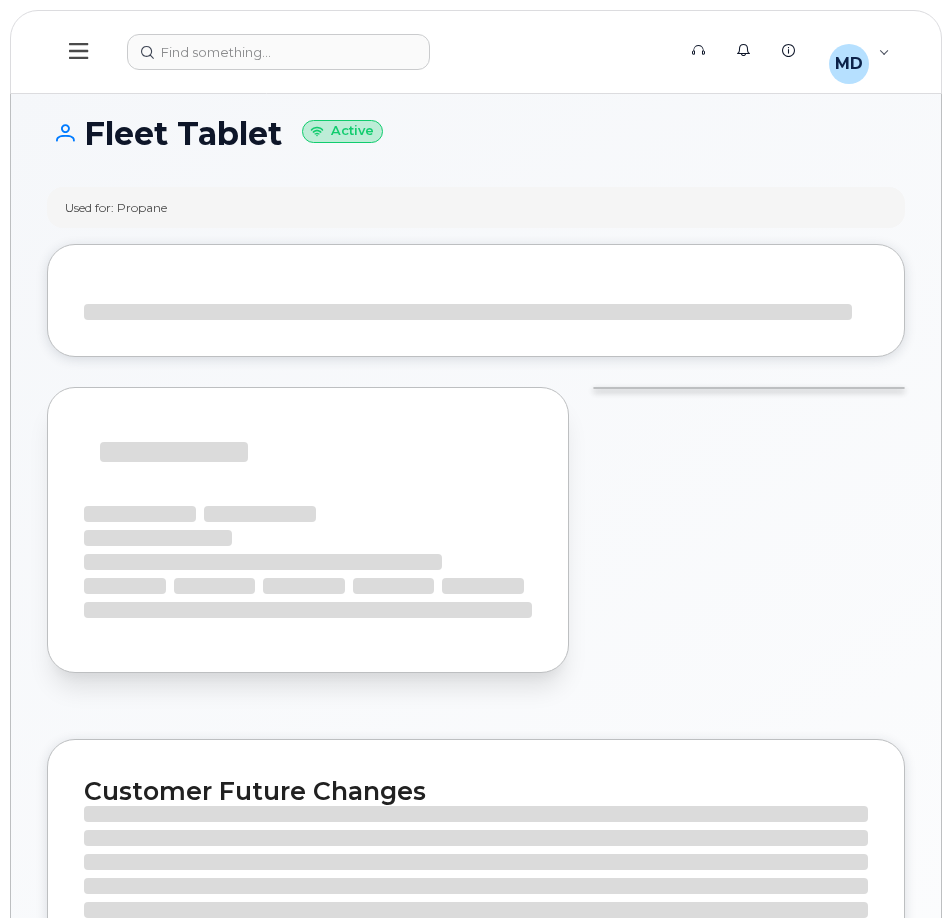 scroll, scrollTop: 0, scrollLeft: 0, axis: both 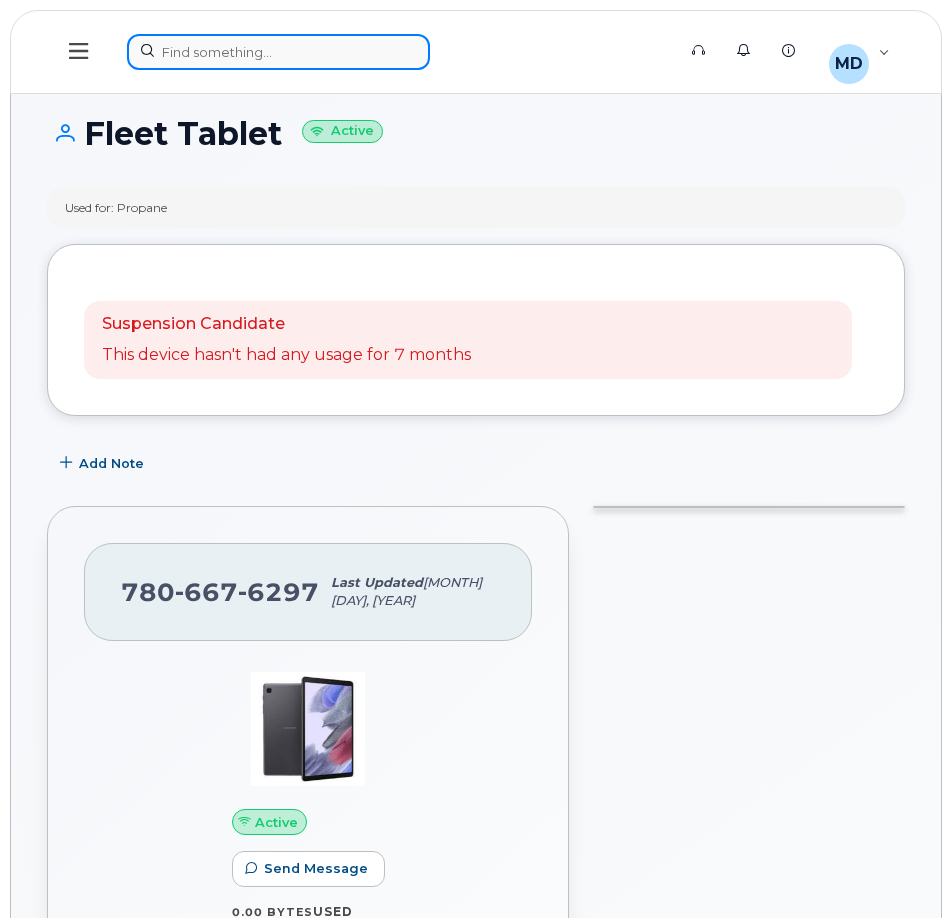 click 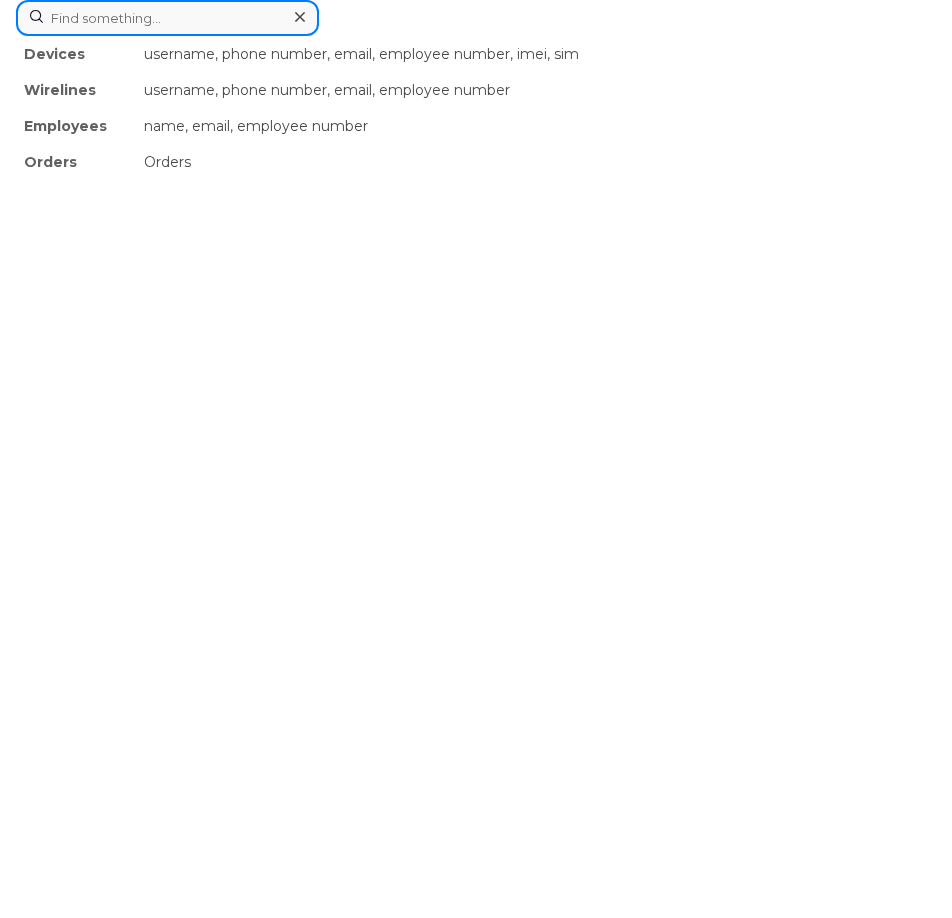 paste on "[PHONE]" 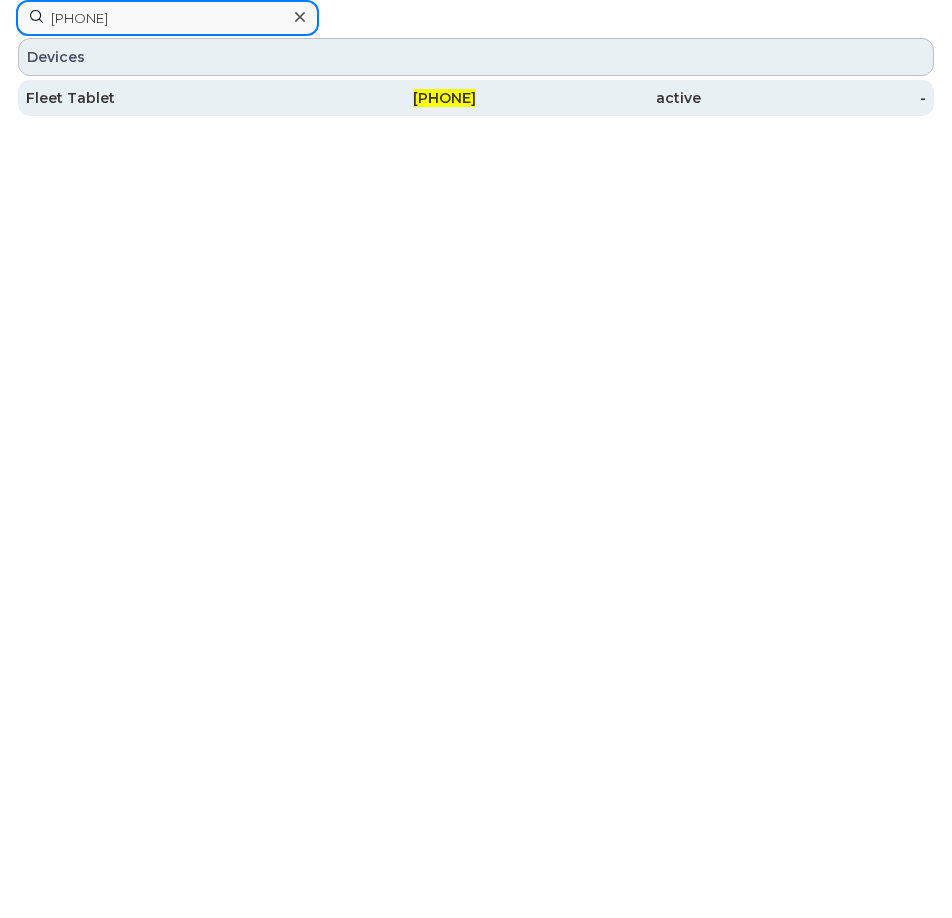 type on "780-667-6445" 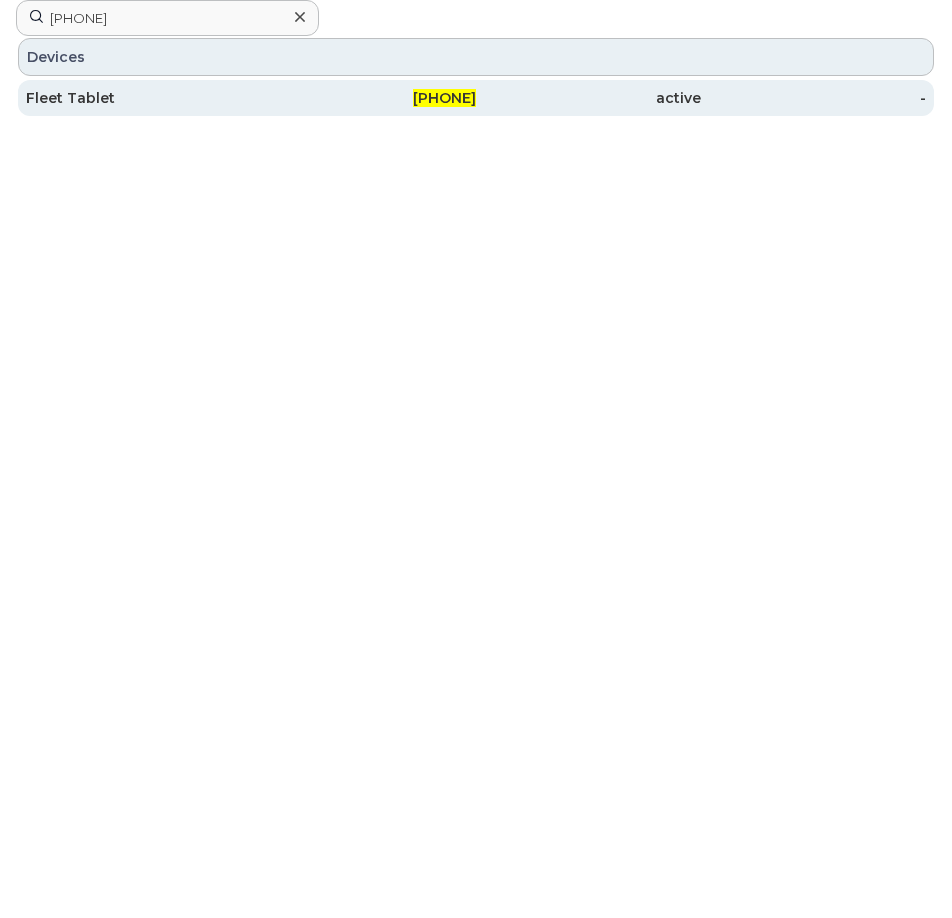 click on "780-667-6445" 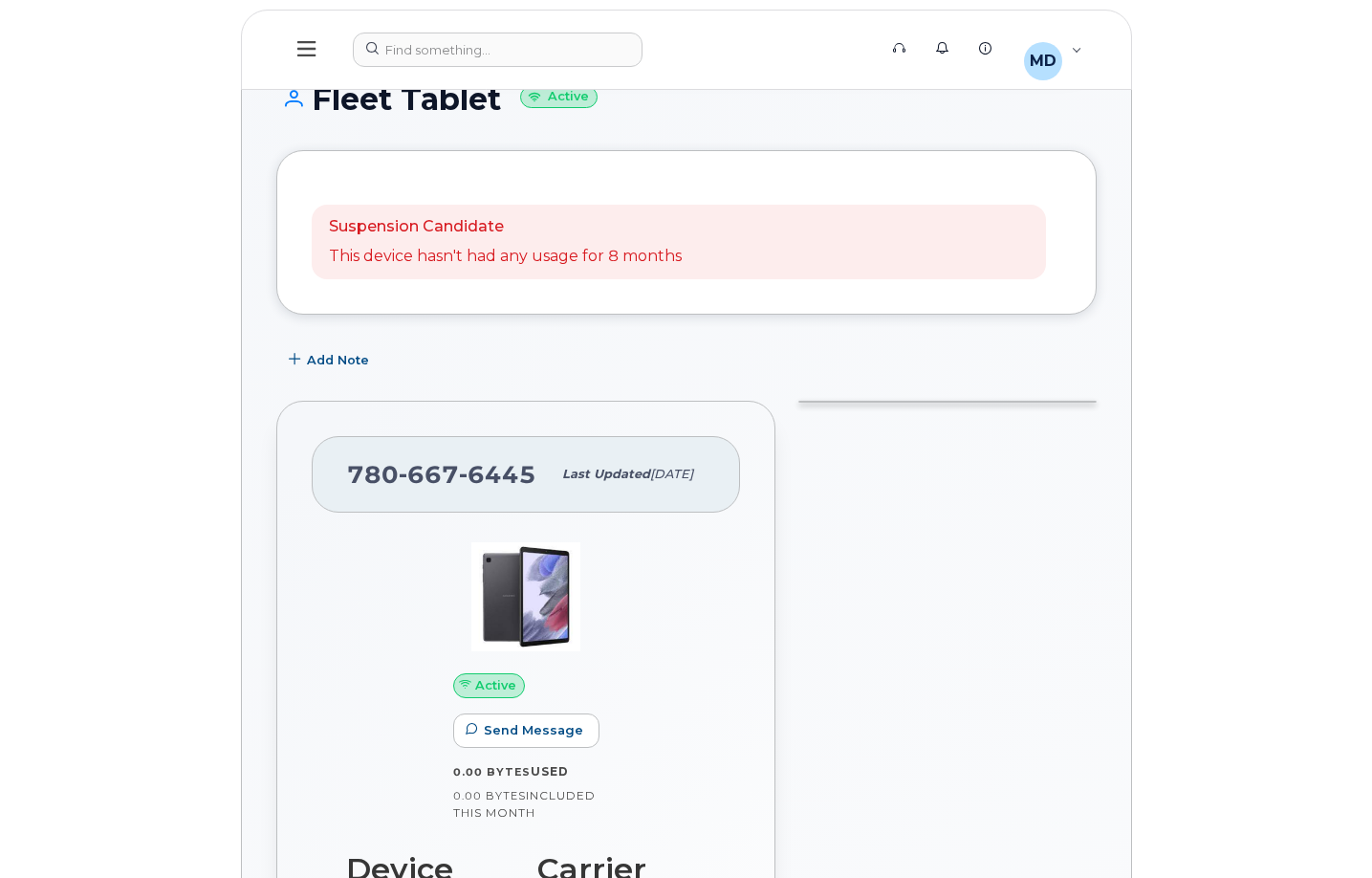 scroll, scrollTop: 354, scrollLeft: 0, axis: vertical 